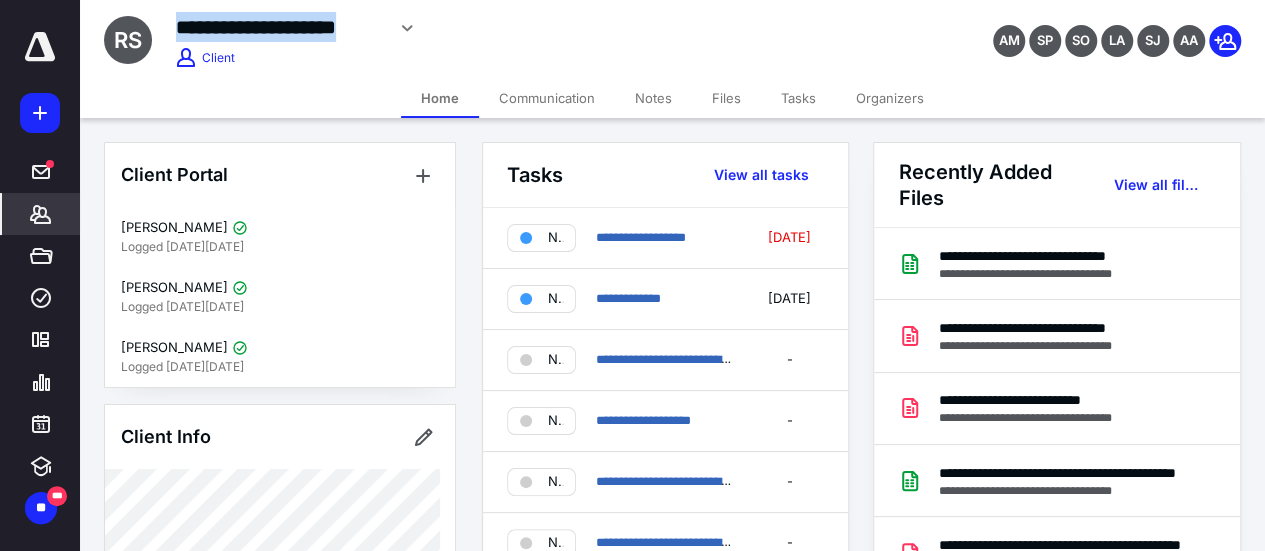 scroll, scrollTop: 0, scrollLeft: 0, axis: both 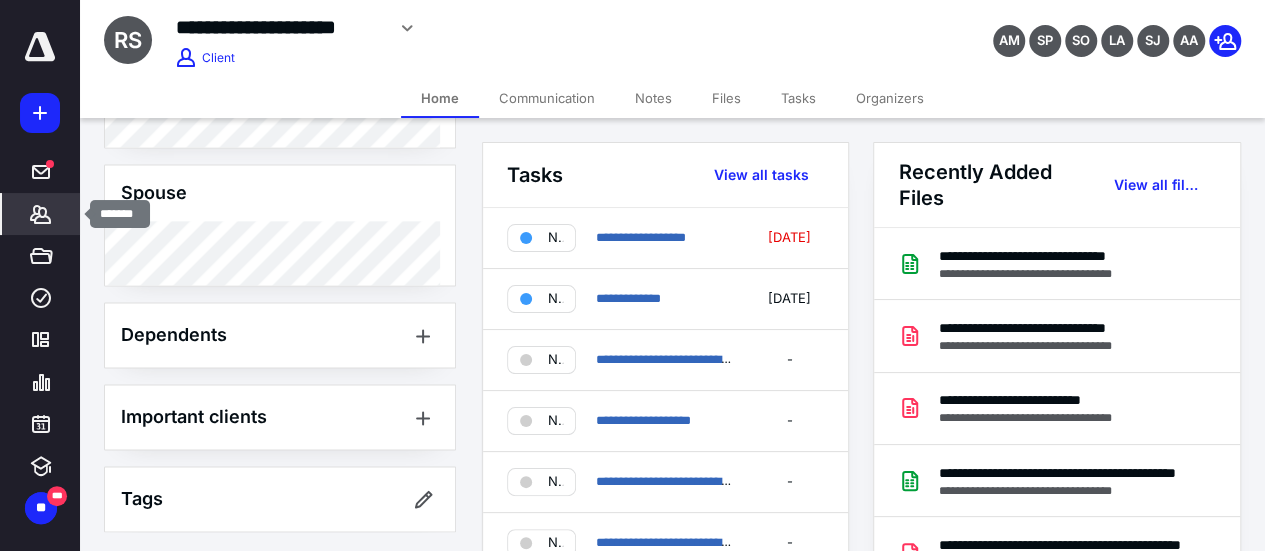 click 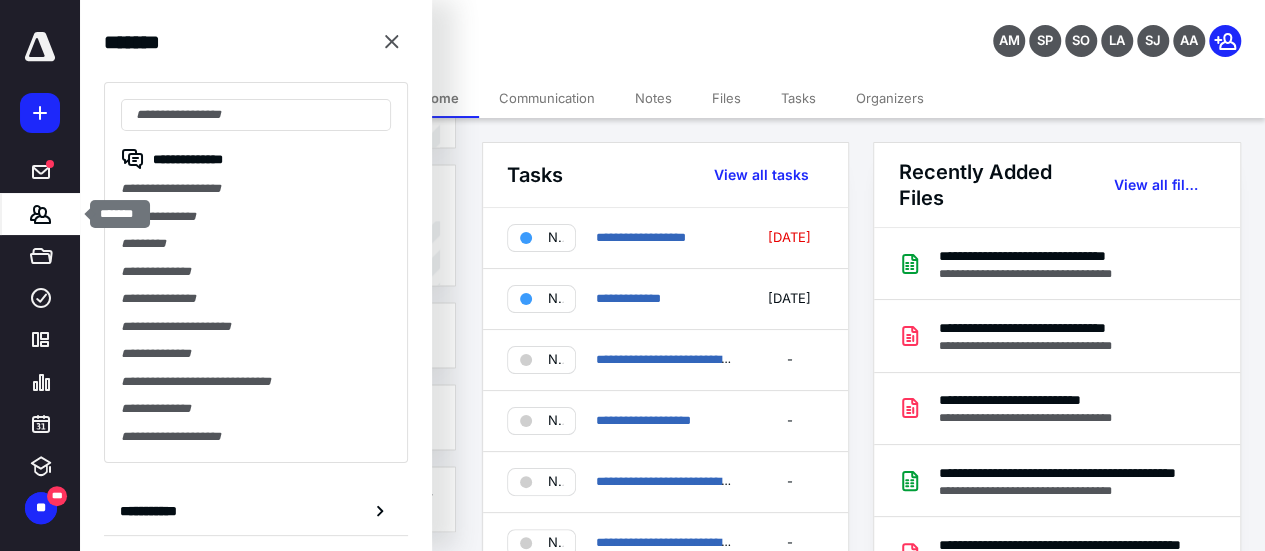 click 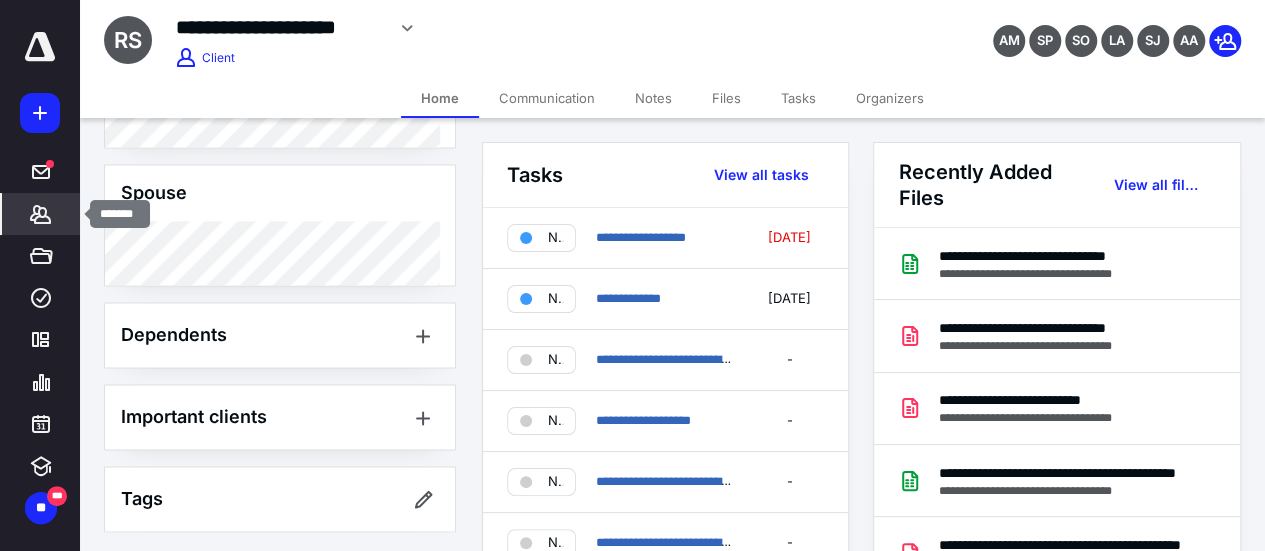 click 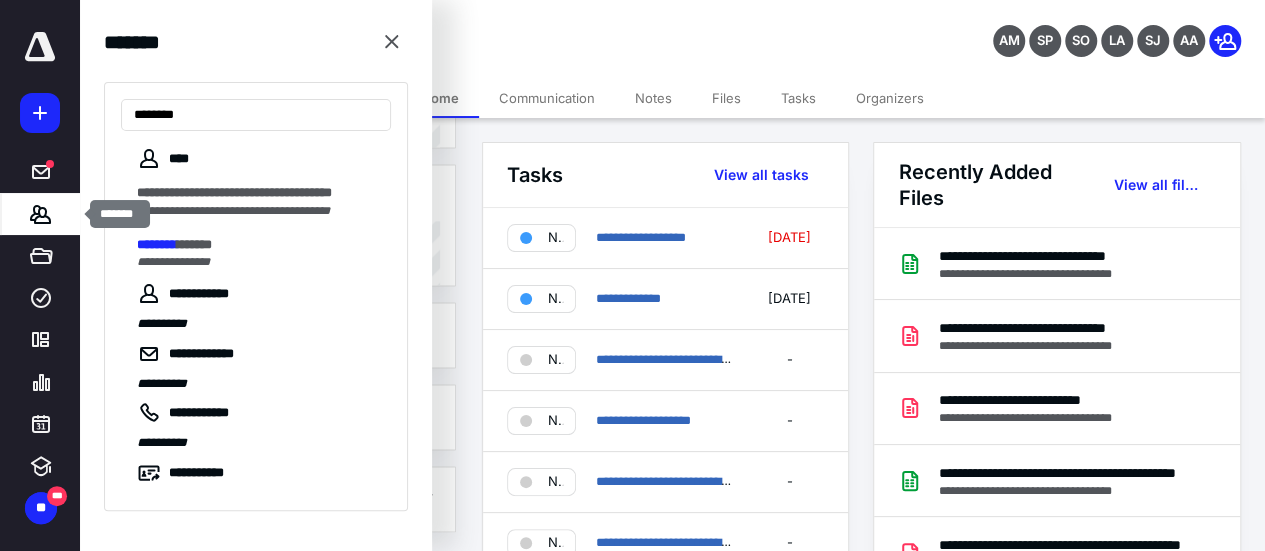 type on "*********" 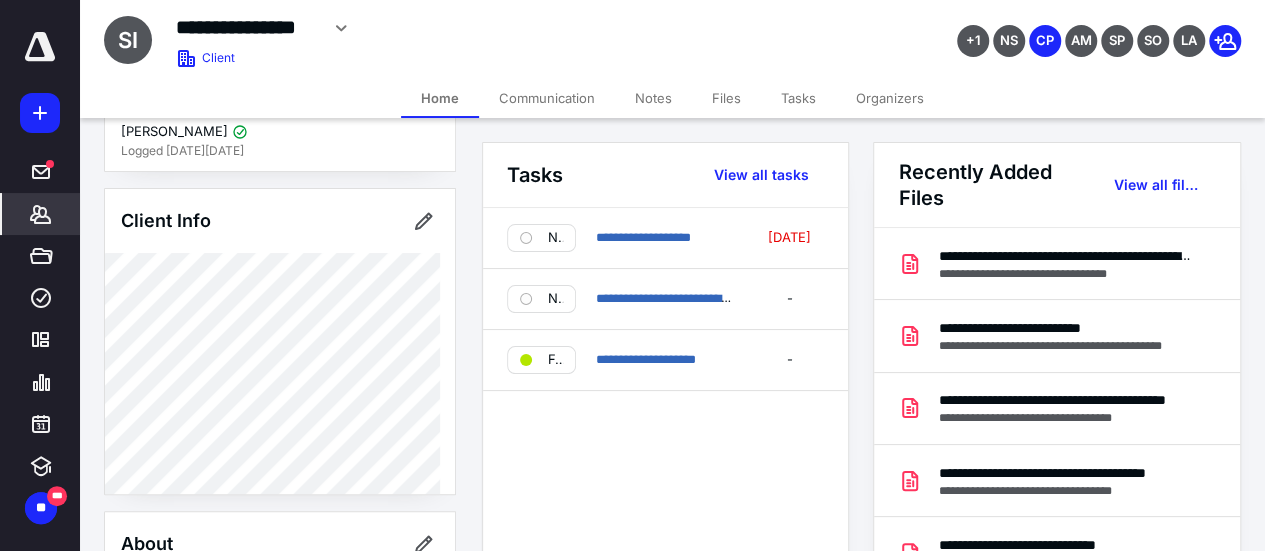 scroll, scrollTop: 200, scrollLeft: 0, axis: vertical 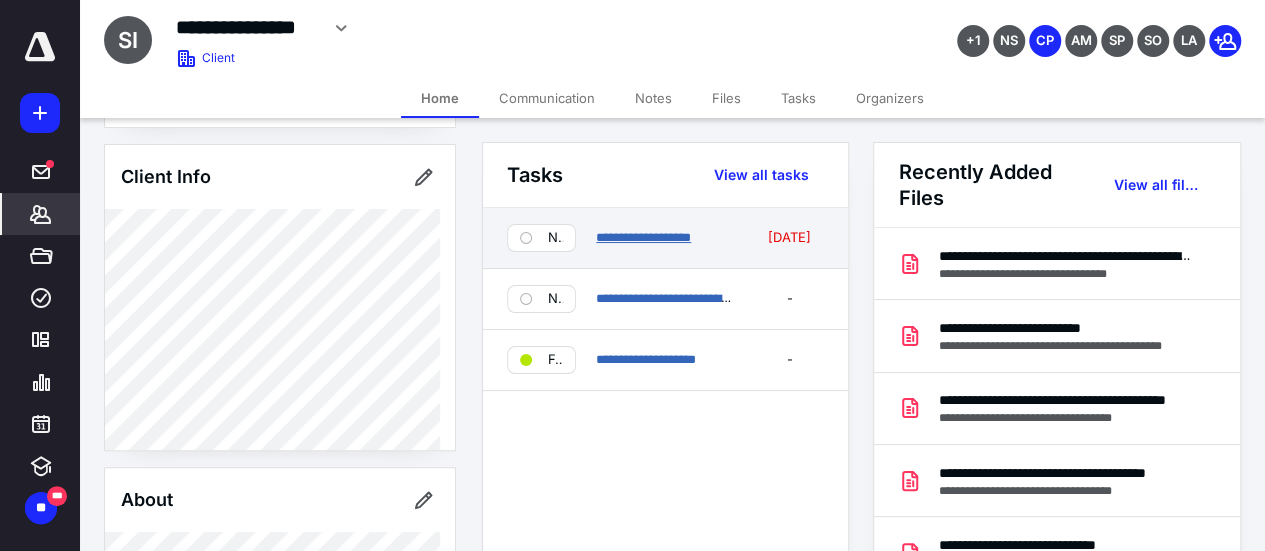 click on "**********" at bounding box center [643, 237] 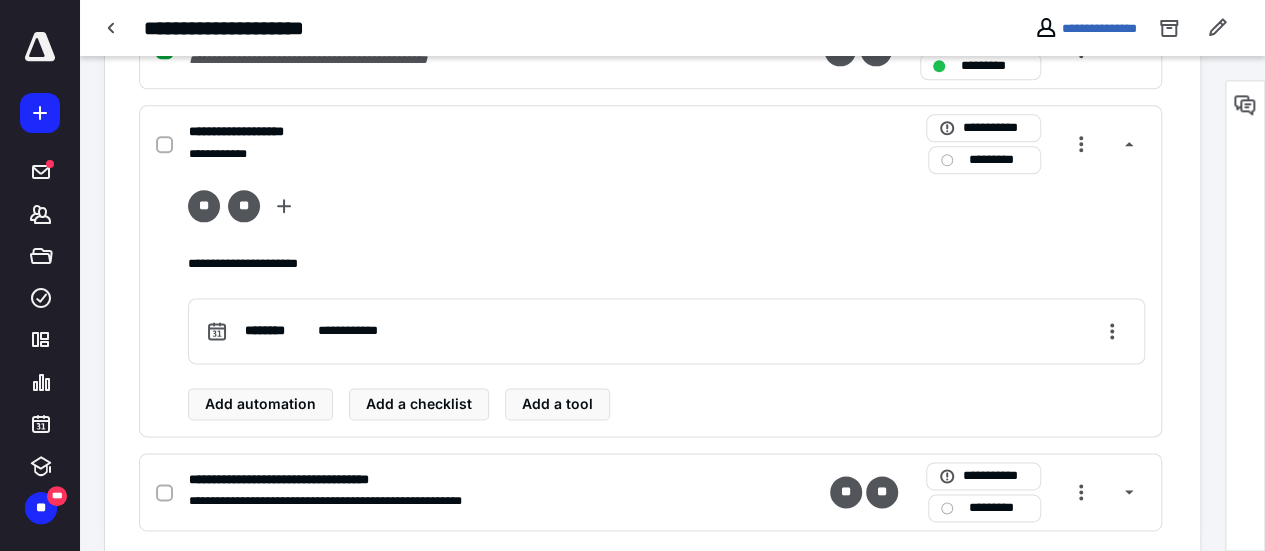 scroll, scrollTop: 1157, scrollLeft: 0, axis: vertical 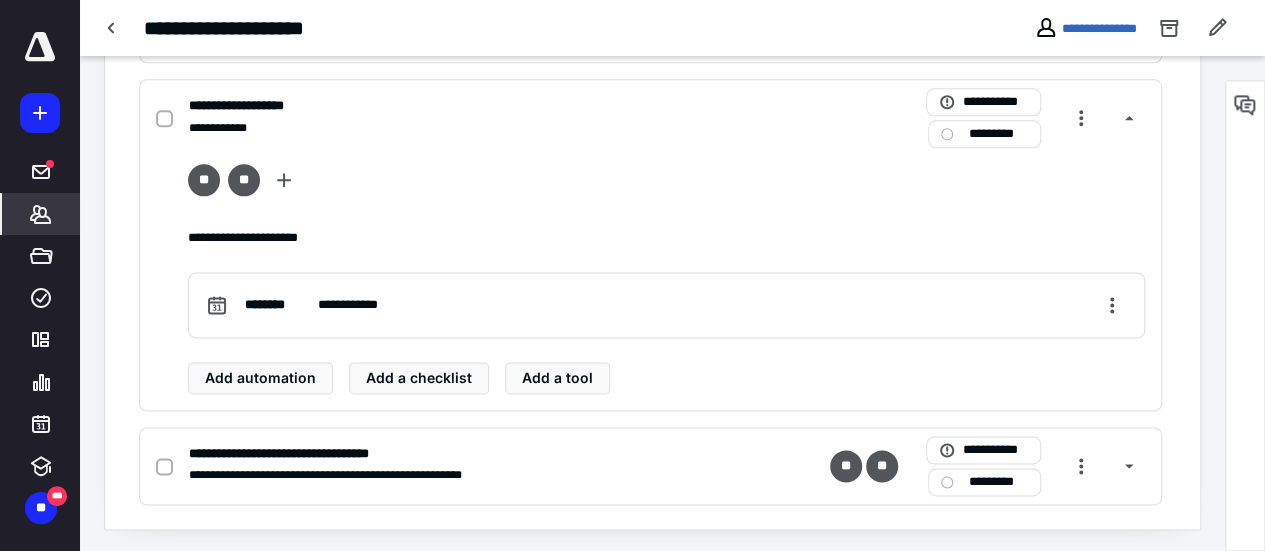click on "*******" at bounding box center (41, 214) 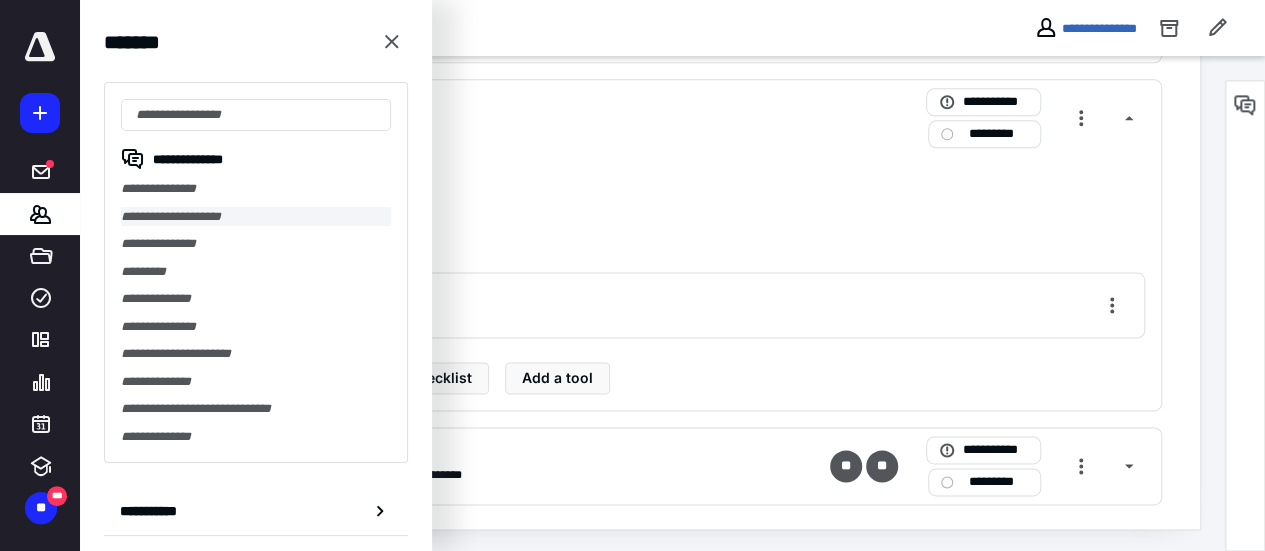 click on "**********" at bounding box center [256, 217] 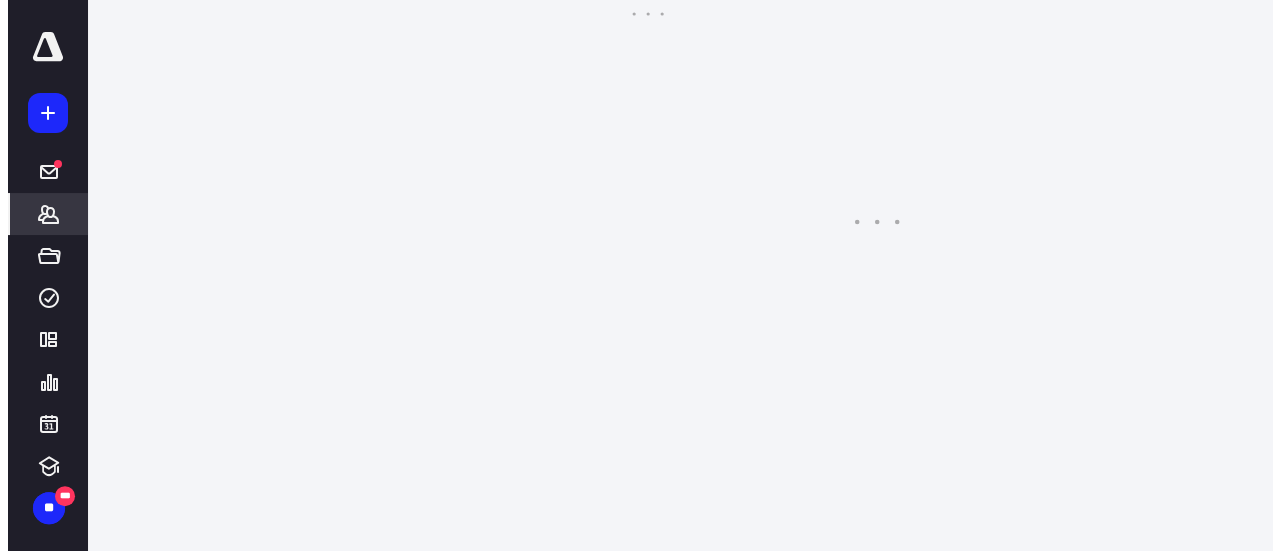 scroll, scrollTop: 0, scrollLeft: 0, axis: both 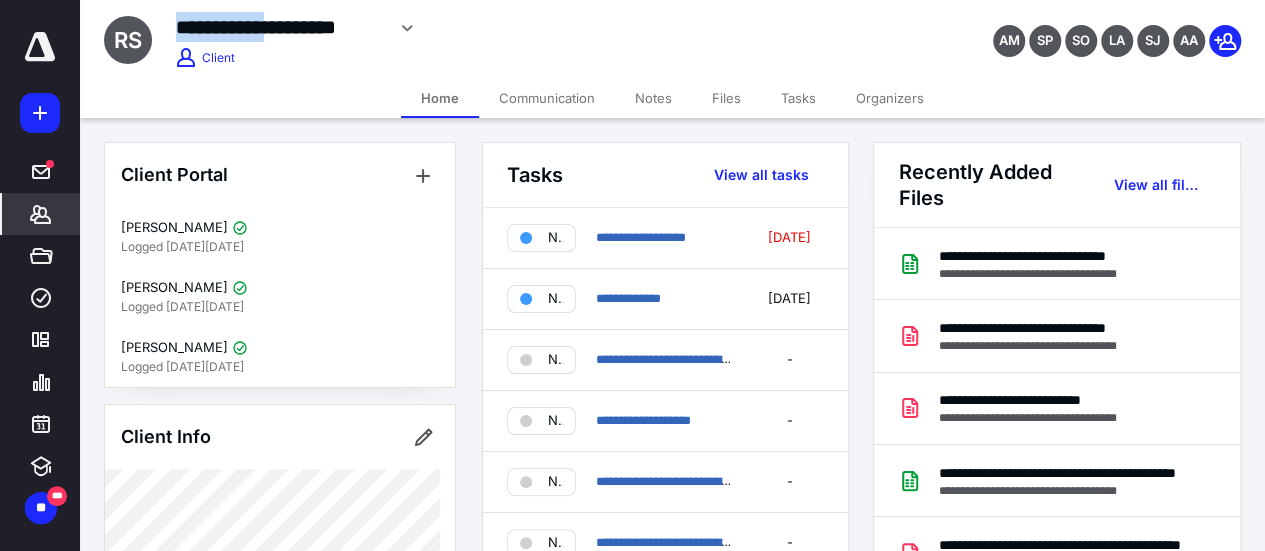 drag, startPoint x: 386, startPoint y: 25, endPoint x: 285, endPoint y: 21, distance: 101.07918 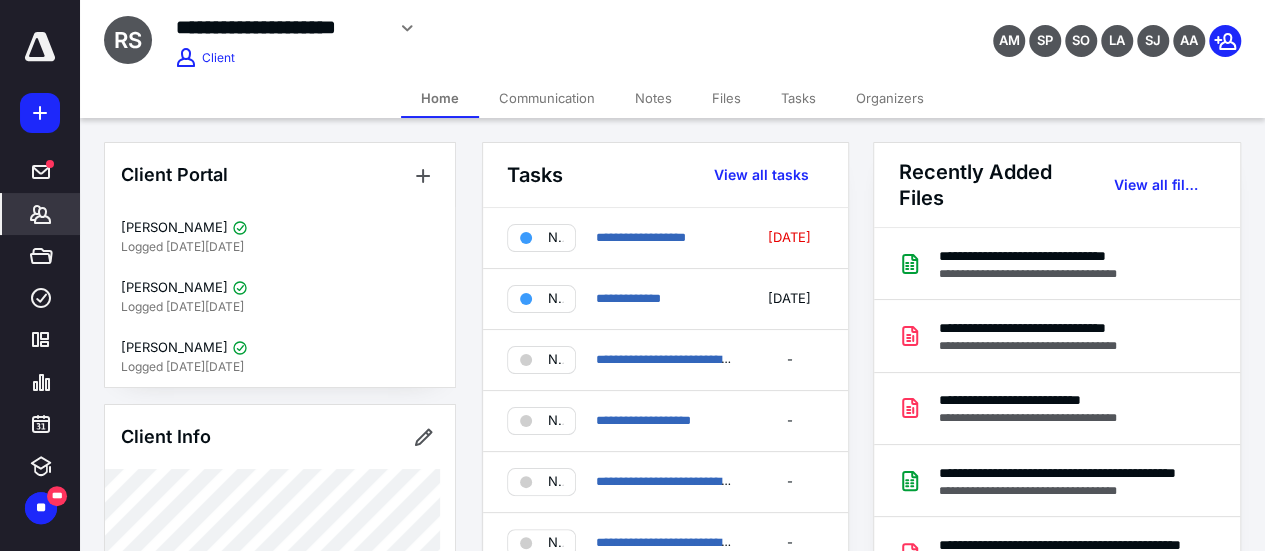 click on "**********" at bounding box center (516, 28) 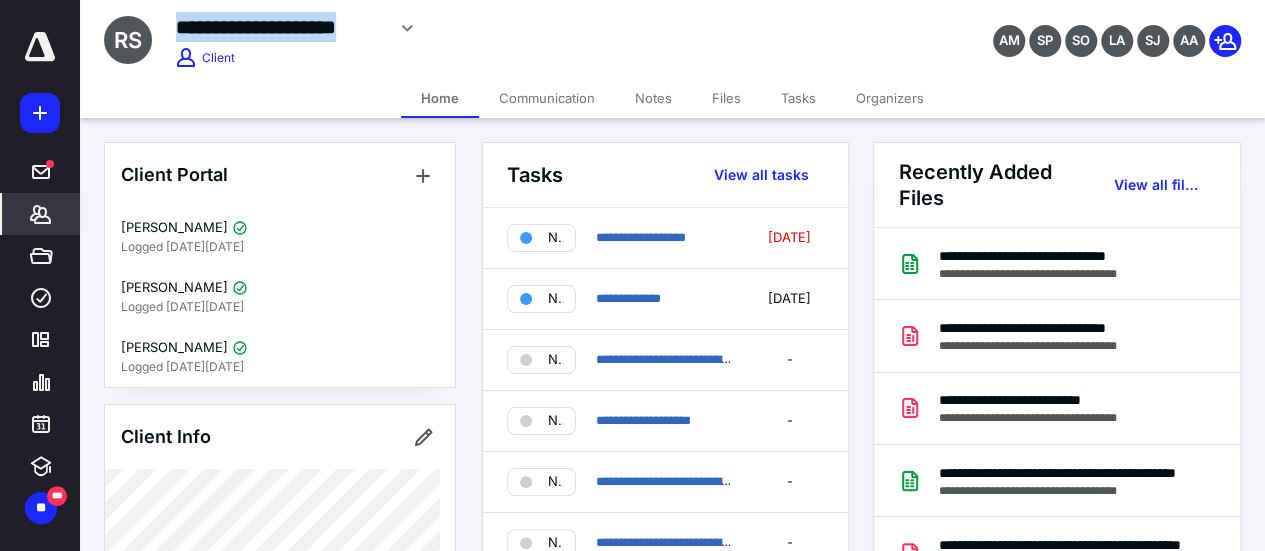 drag, startPoint x: 394, startPoint y: 30, endPoint x: 186, endPoint y: 35, distance: 208.06009 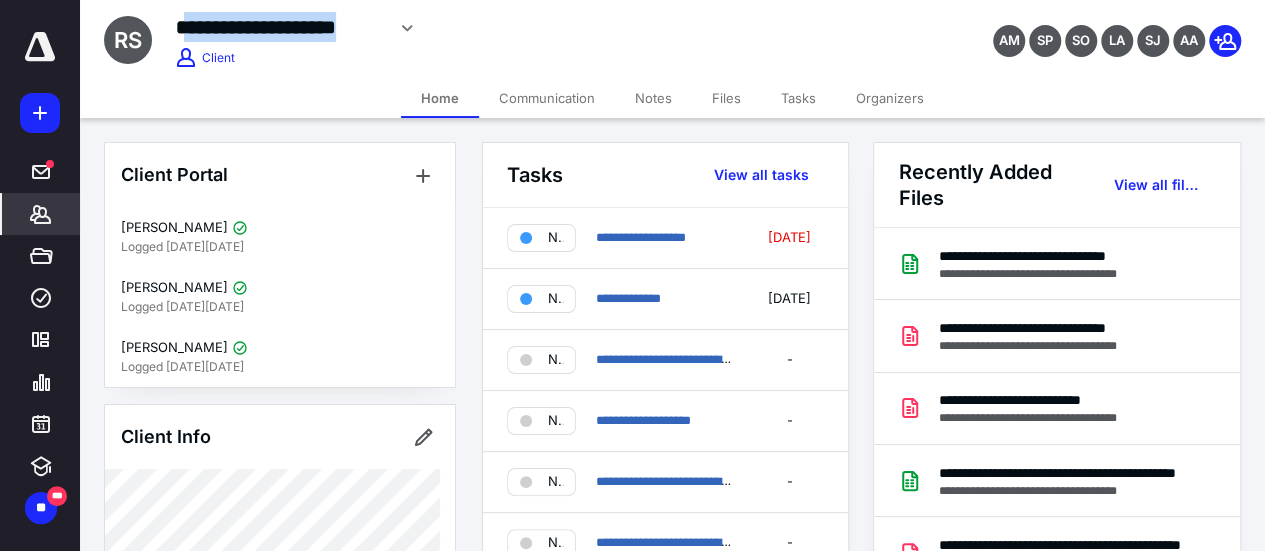 copy on "**********" 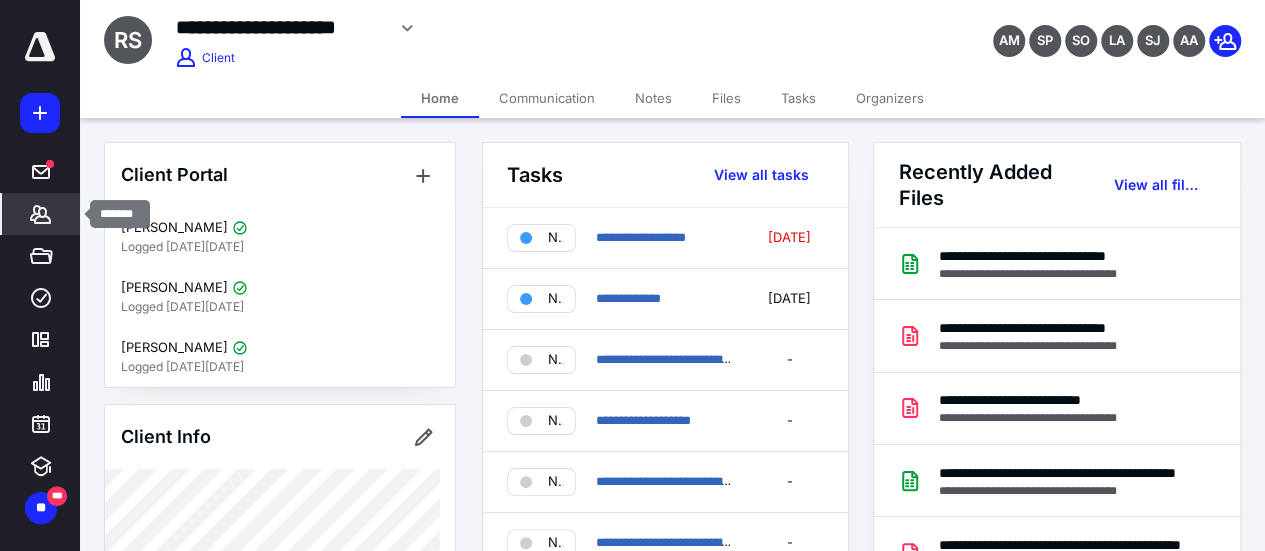 click 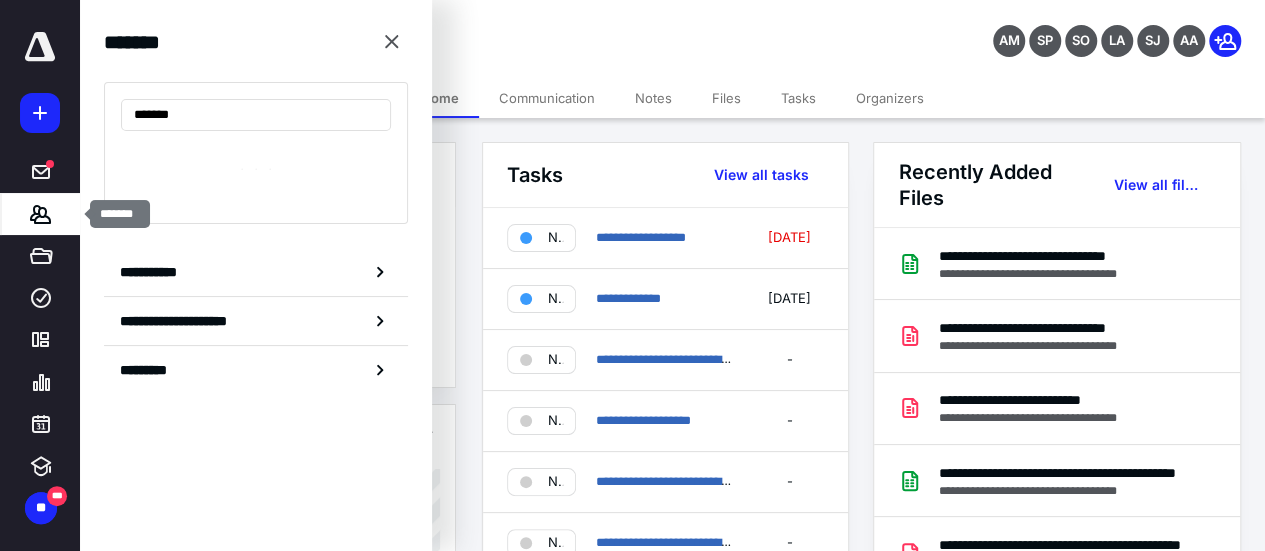 type on "*******" 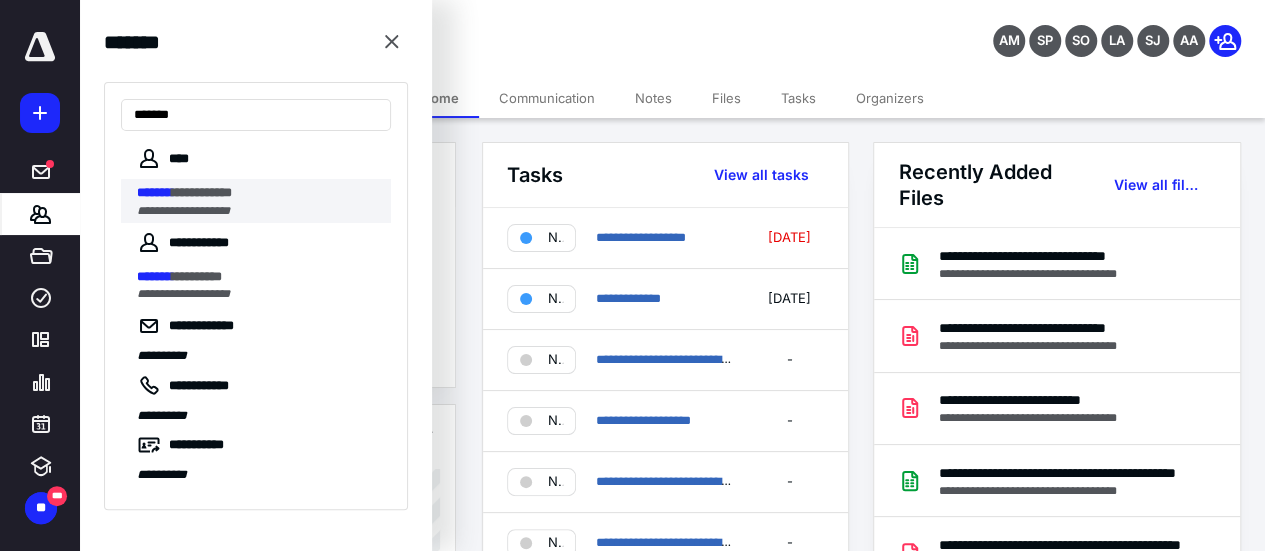 click on "**********" at bounding box center (202, 192) 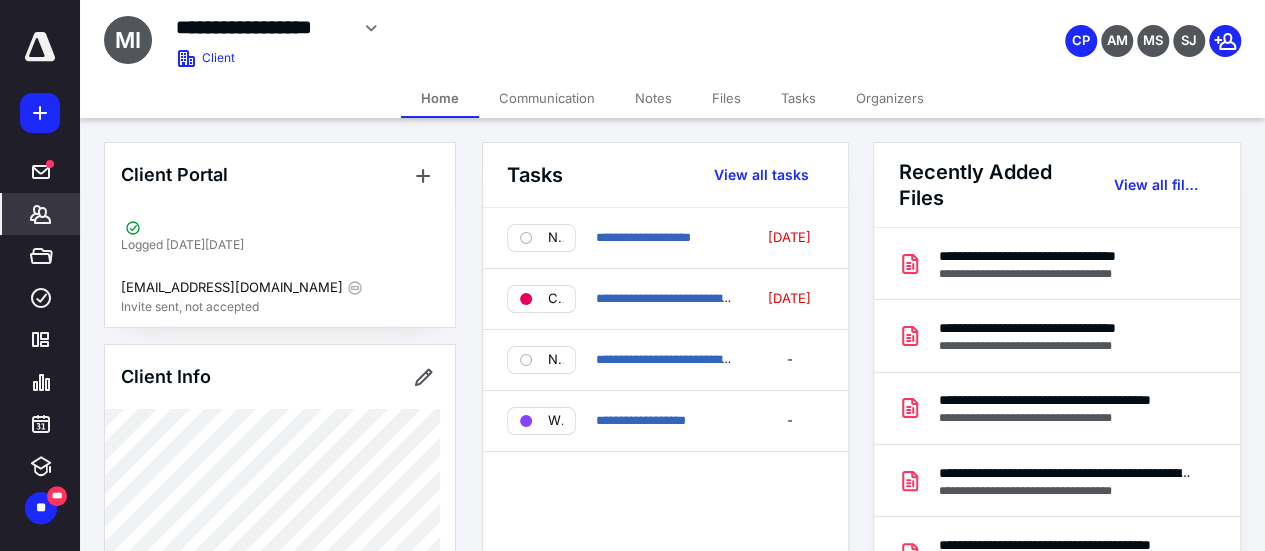 click on "Files" at bounding box center [726, 98] 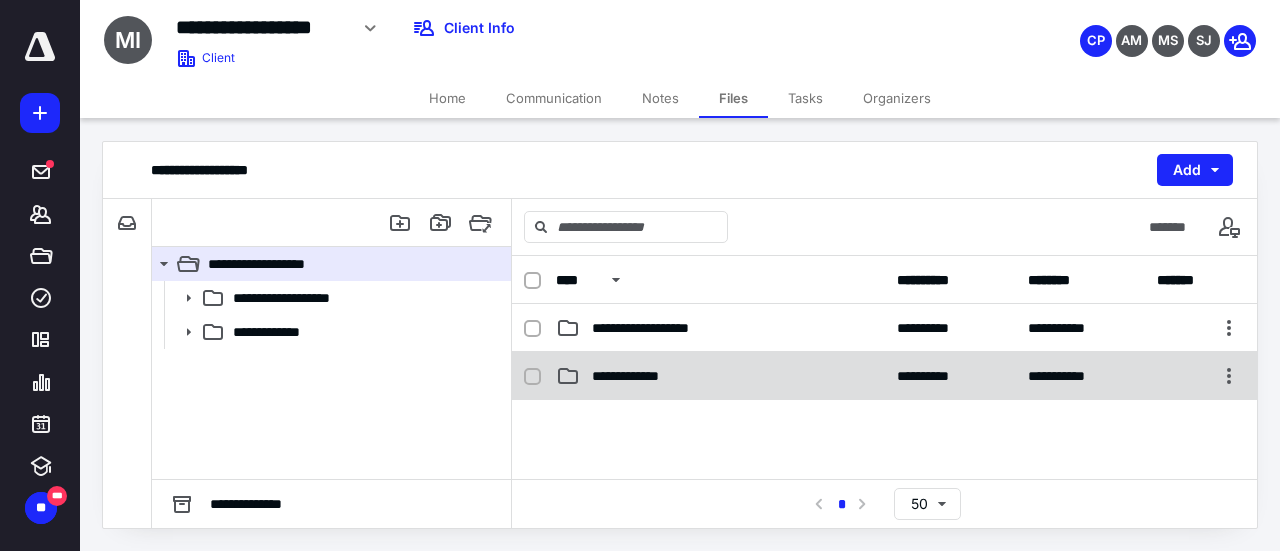click on "**********" at bounding box center (720, 376) 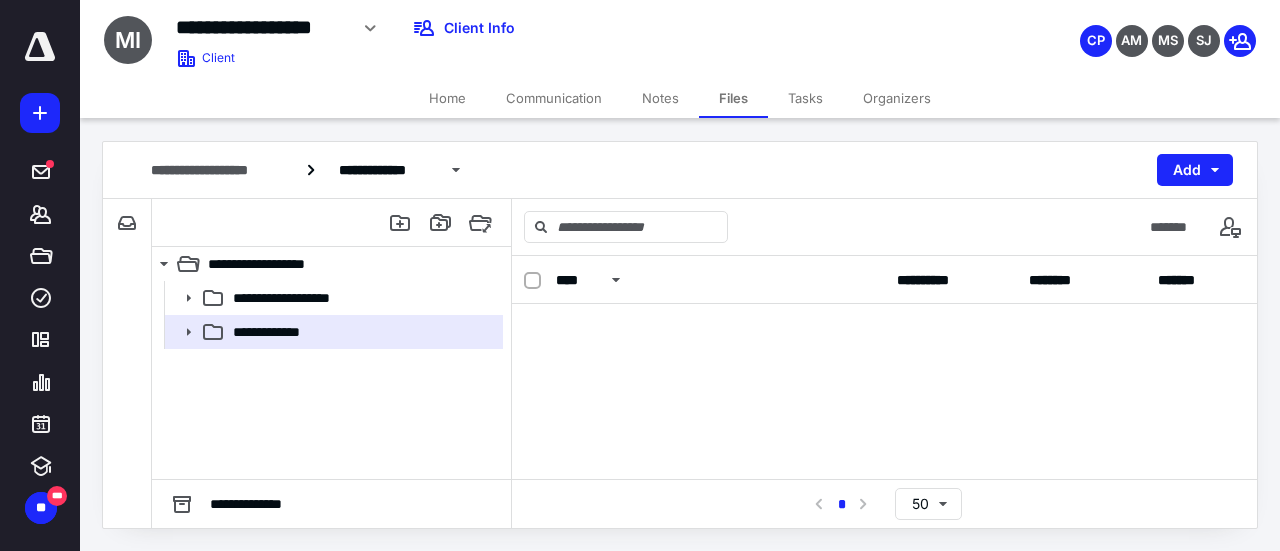 scroll, scrollTop: 0, scrollLeft: 0, axis: both 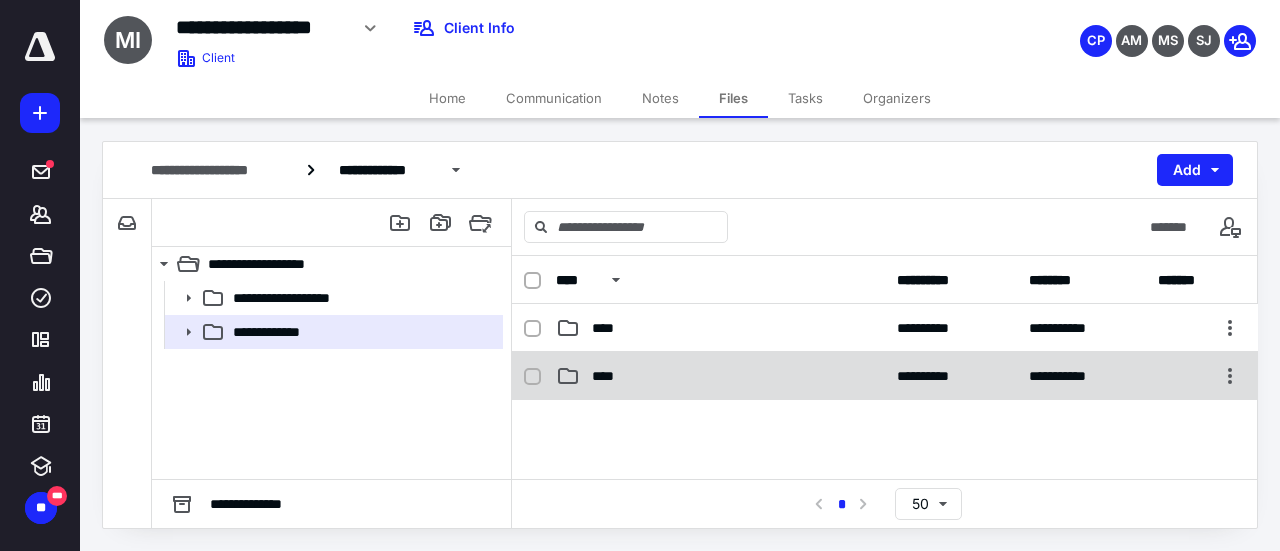 click on "****" at bounding box center (720, 376) 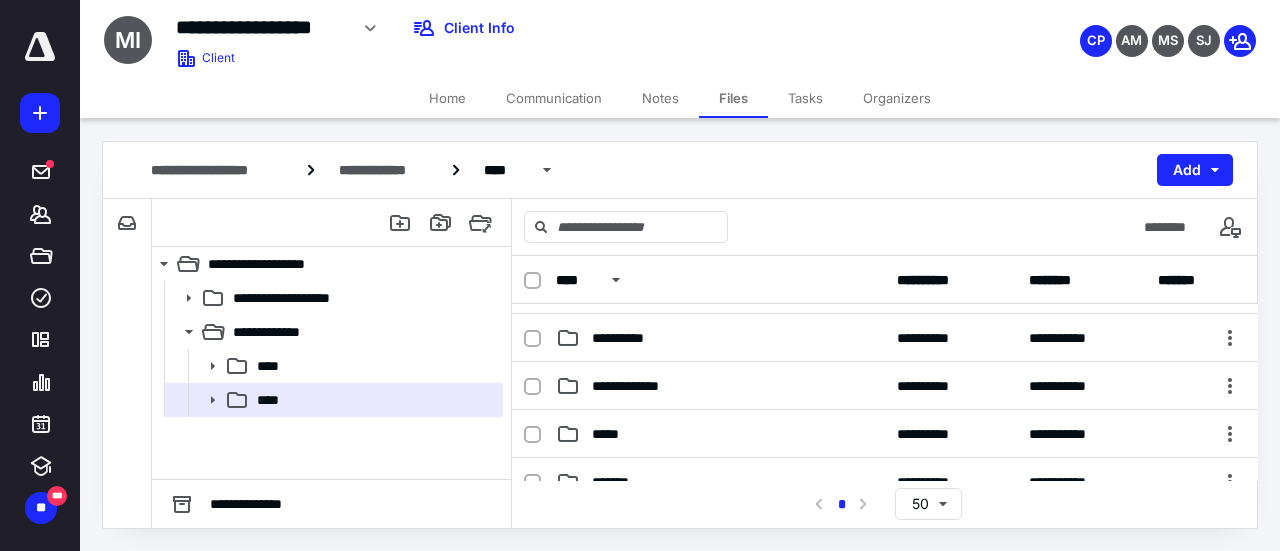 scroll, scrollTop: 200, scrollLeft: 0, axis: vertical 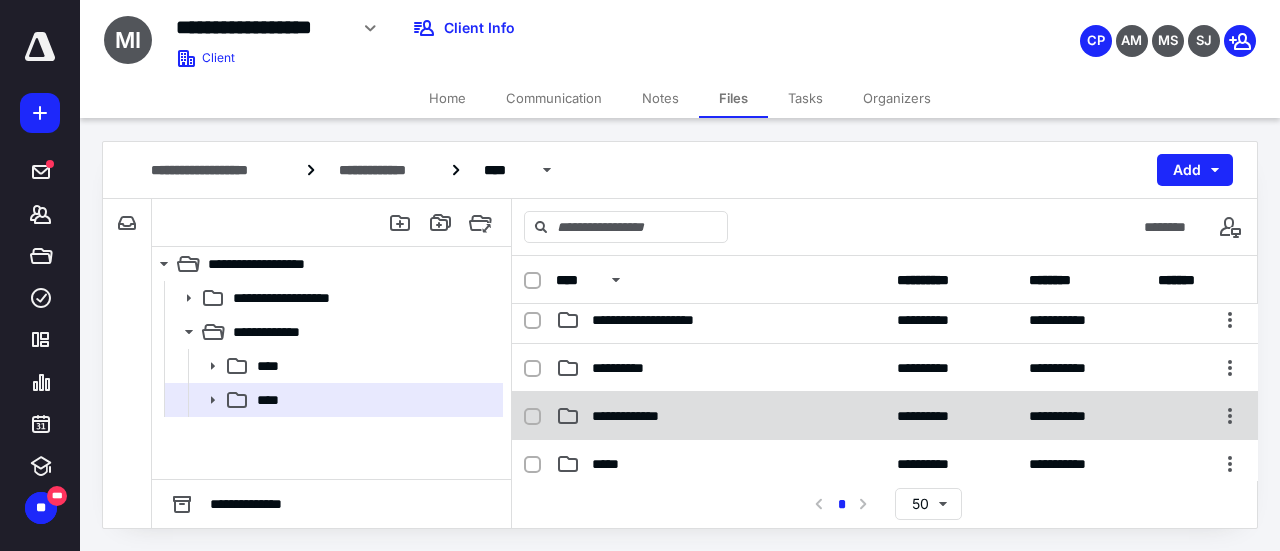 click on "**********" at bounding box center [720, 416] 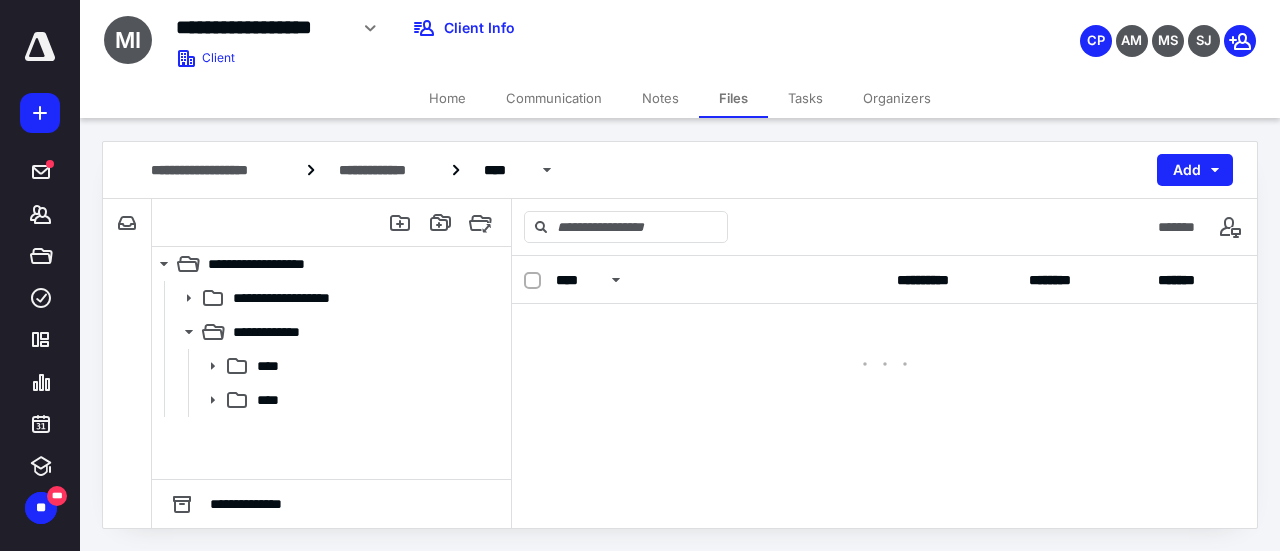 scroll, scrollTop: 0, scrollLeft: 0, axis: both 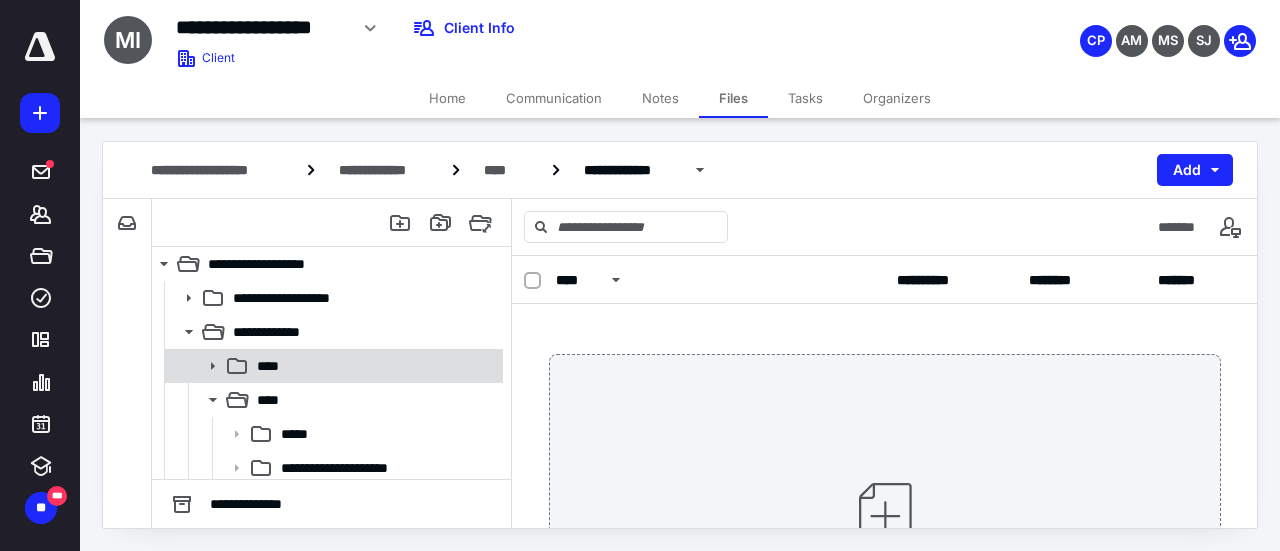 click on "****" at bounding box center (374, 366) 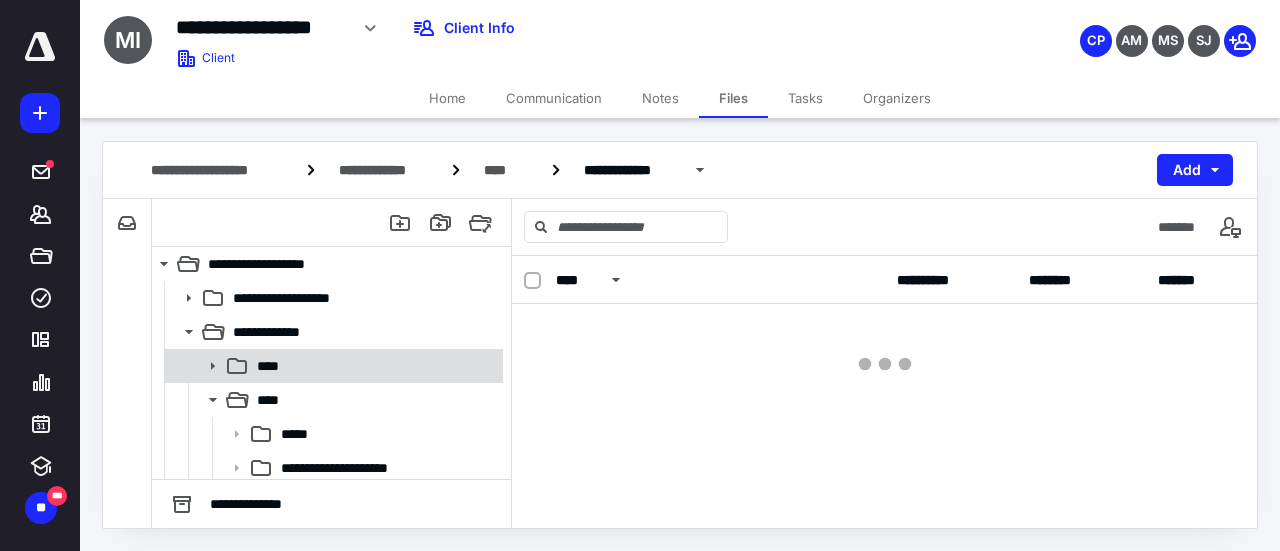 click on "****" at bounding box center (374, 366) 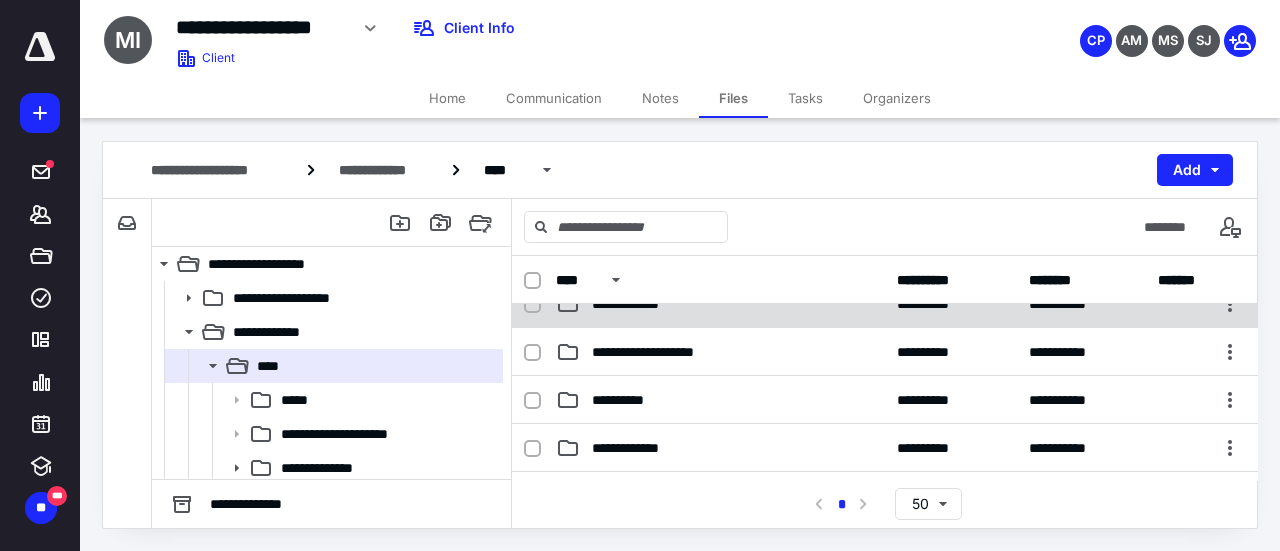 scroll, scrollTop: 200, scrollLeft: 0, axis: vertical 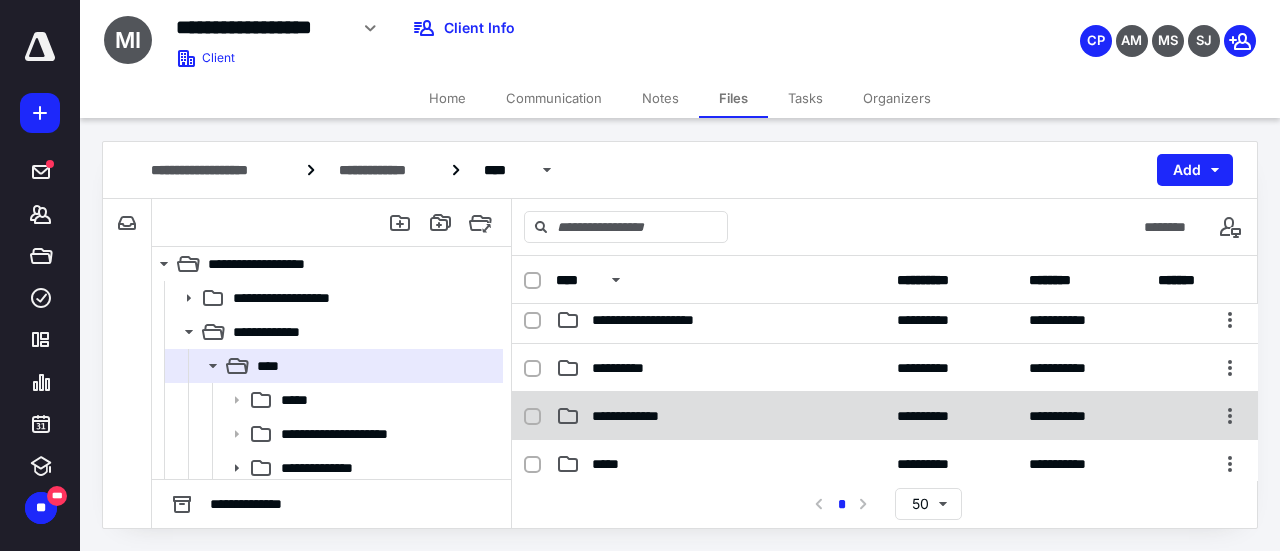 click on "**********" at bounding box center (720, 416) 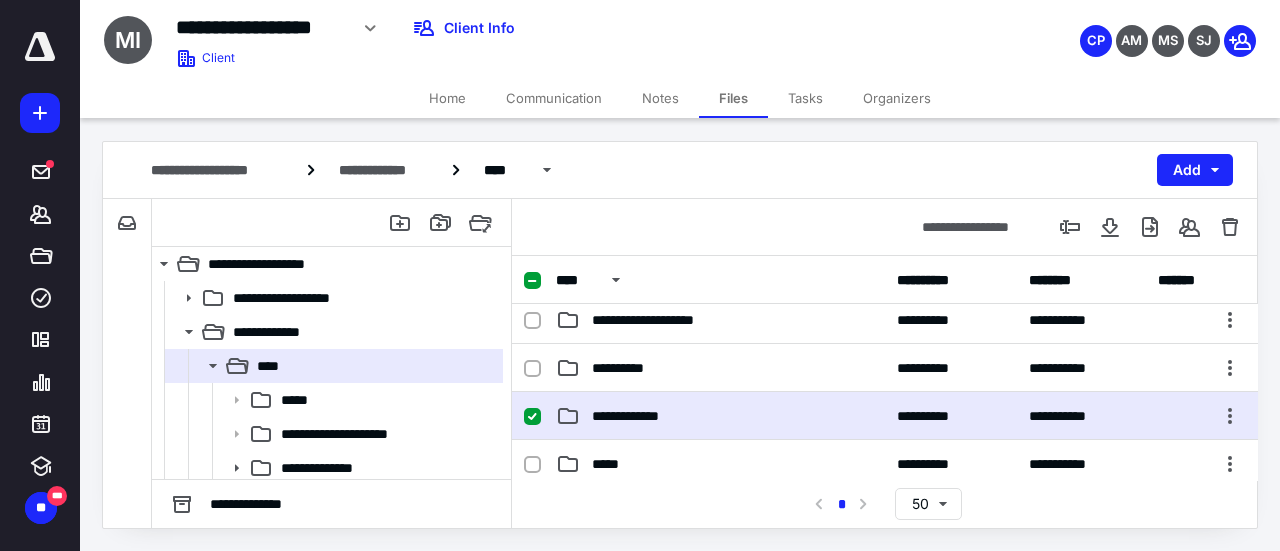 click on "**********" at bounding box center [720, 416] 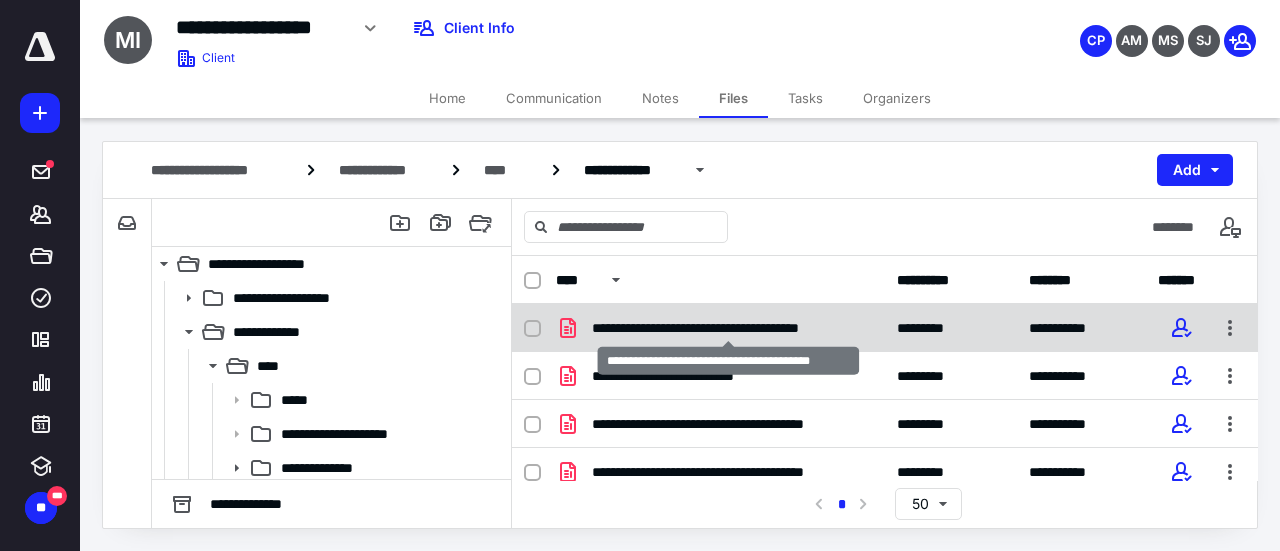 click on "**********" at bounding box center (728, 328) 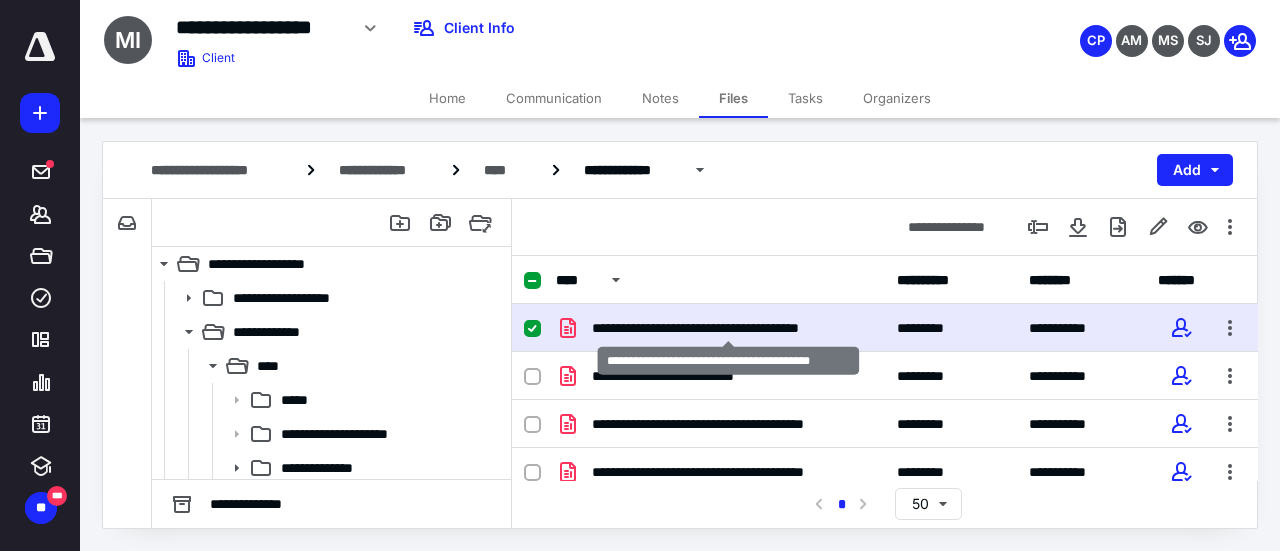 click on "**********" at bounding box center [728, 328] 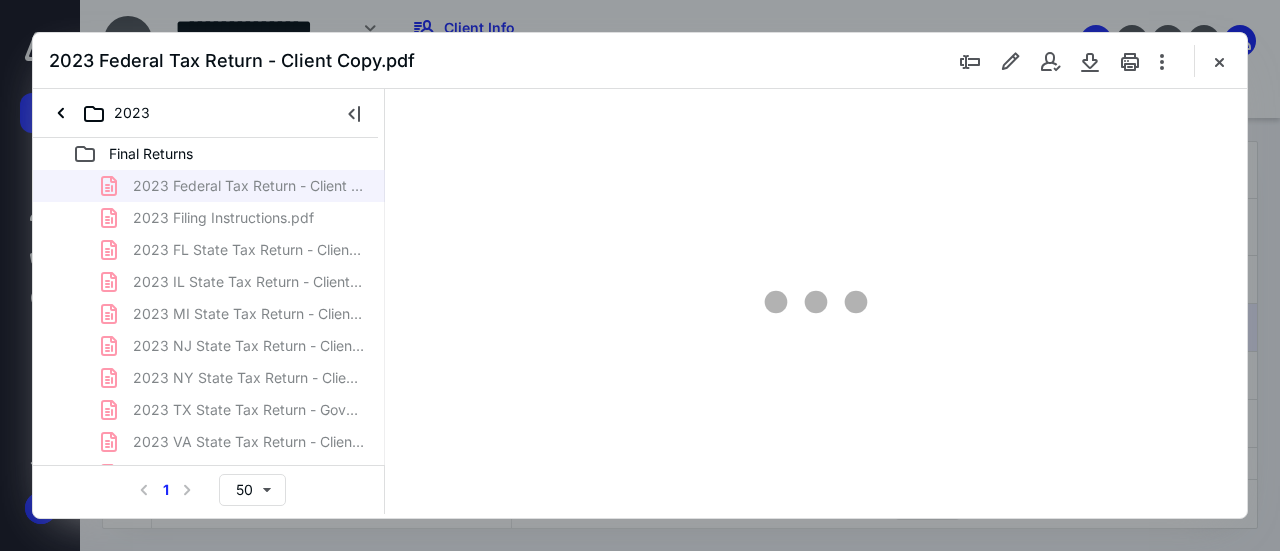 scroll, scrollTop: 0, scrollLeft: 0, axis: both 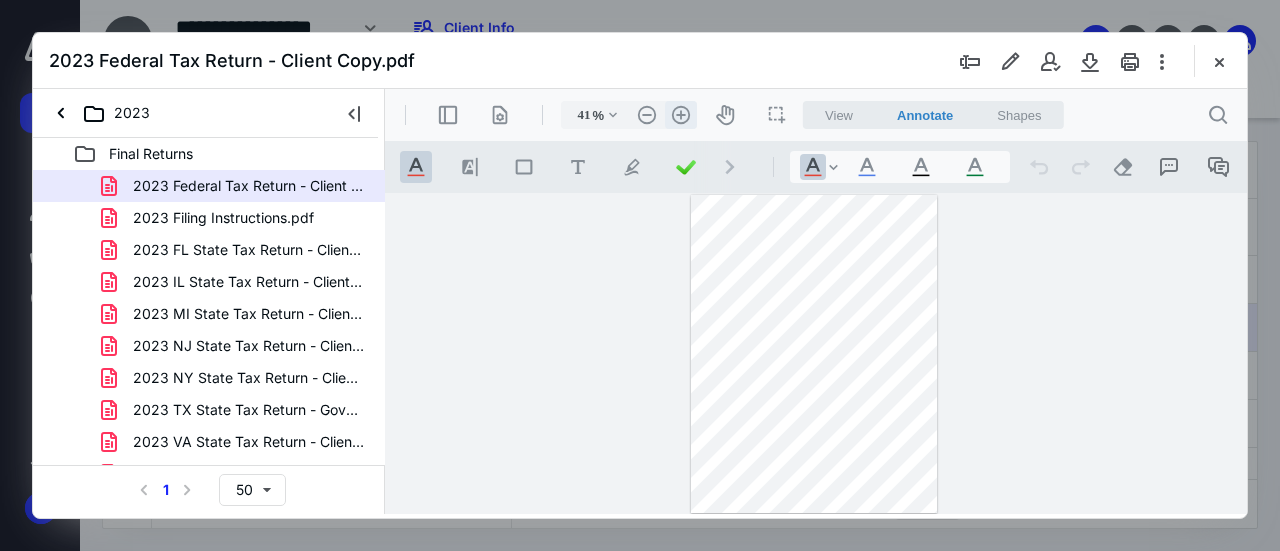 click on ".cls-1{fill:#abb0c4;} icon - header - zoom - in - line" at bounding box center (681, 115) 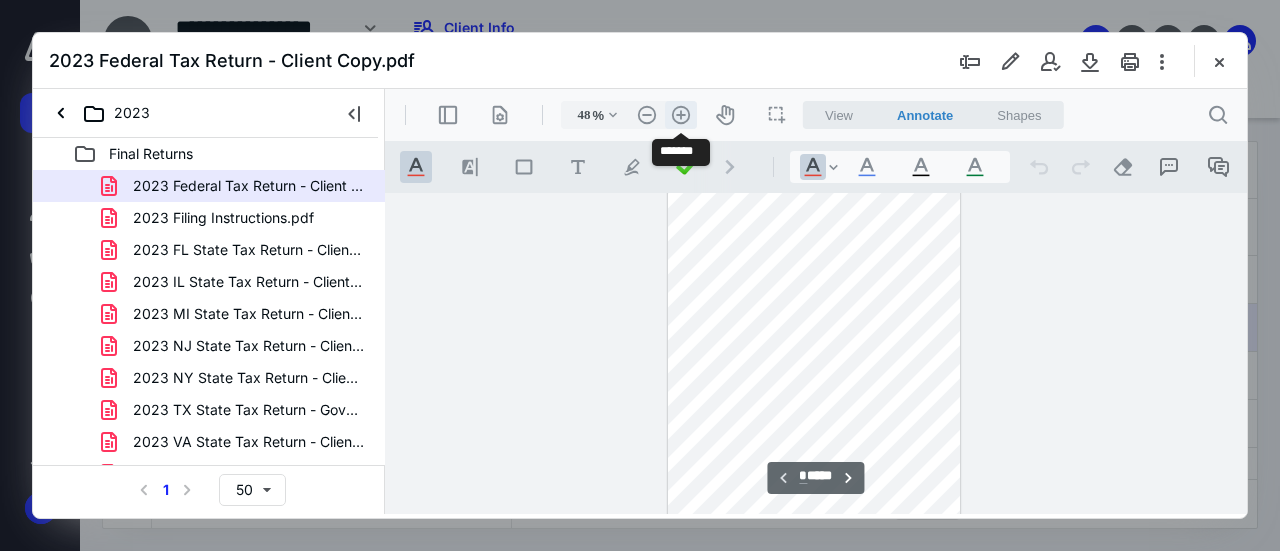 click on ".cls-1{fill:#abb0c4;} icon - header - zoom - in - line" at bounding box center (681, 115) 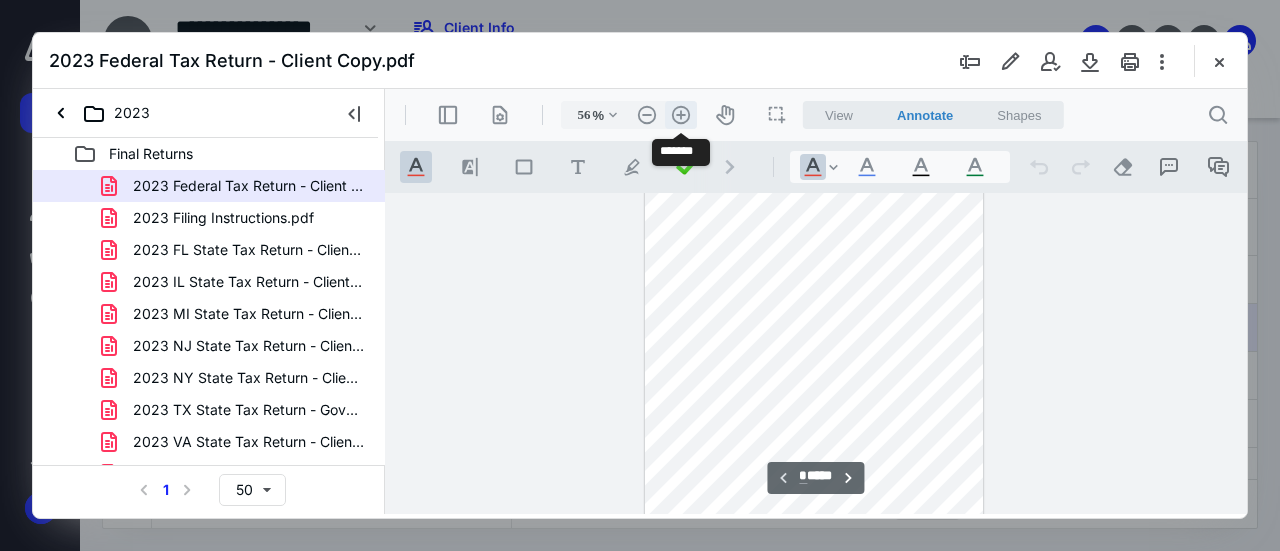 click on ".cls-1{fill:#abb0c4;} icon - header - zoom - in - line" at bounding box center [681, 115] 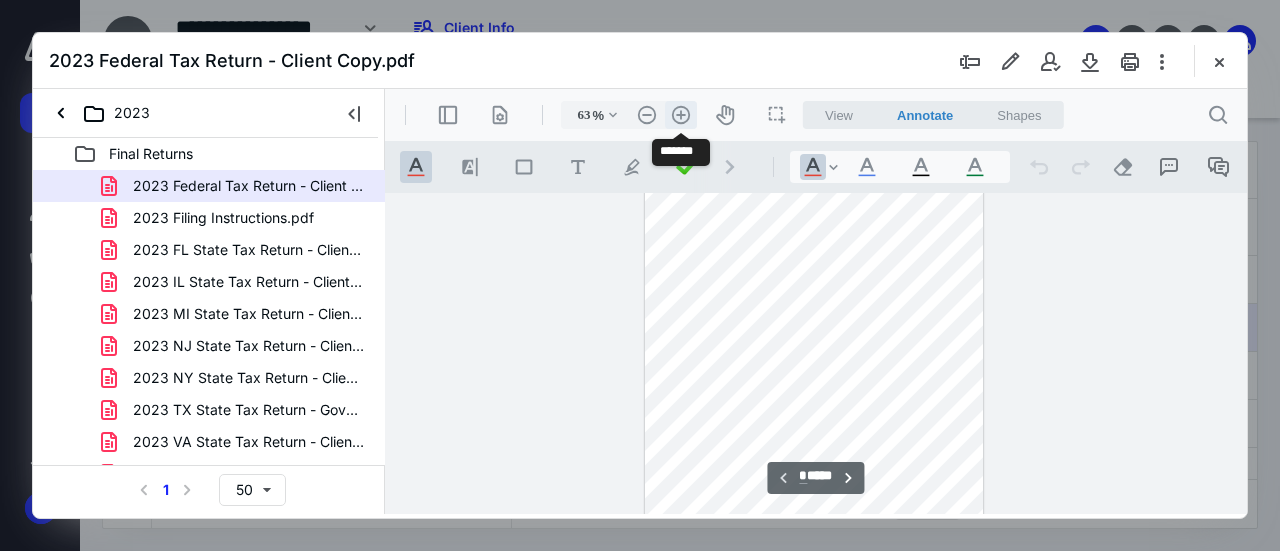 click on ".cls-1{fill:#abb0c4;} icon - header - zoom - in - line" at bounding box center (681, 115) 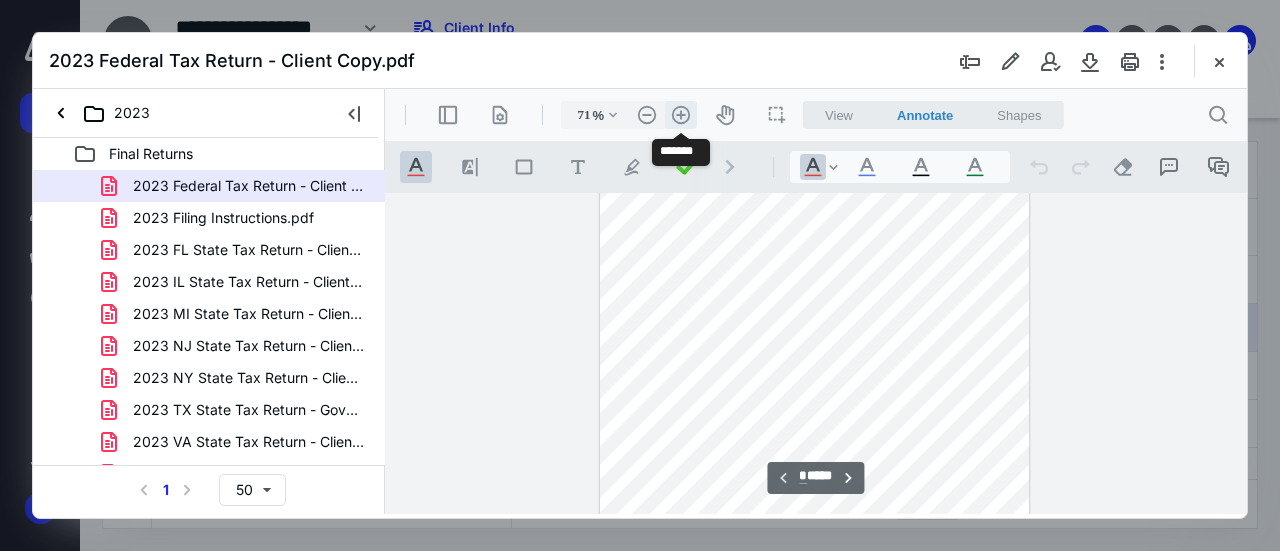 click on ".cls-1{fill:#abb0c4;} icon - header - zoom - in - line" at bounding box center [681, 115] 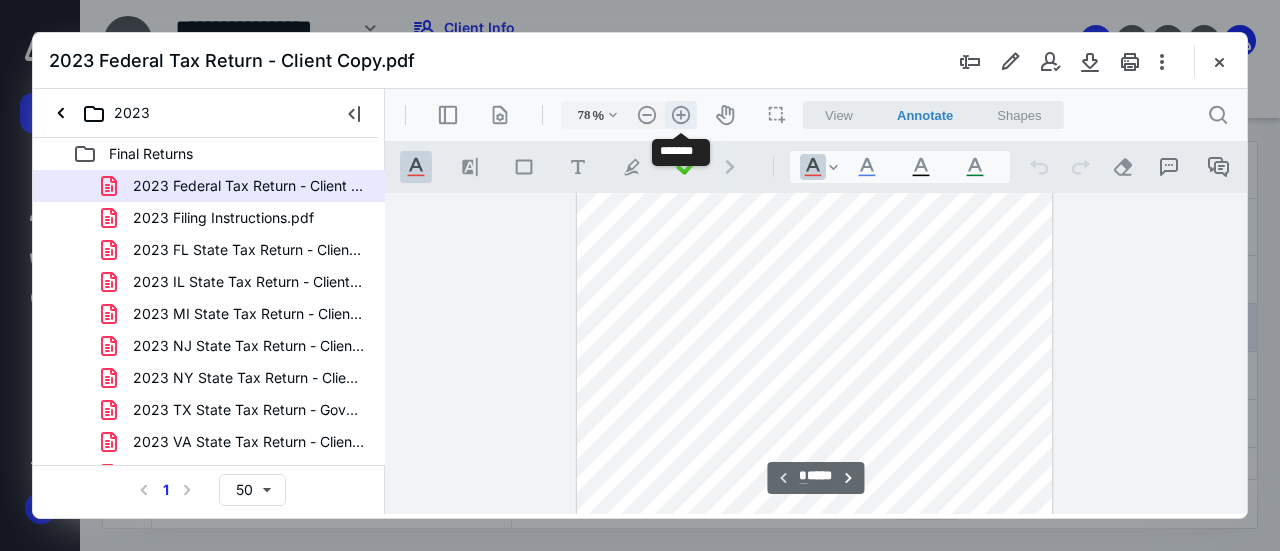 click on ".cls-1{fill:#abb0c4;} icon - header - zoom - in - line" at bounding box center [681, 115] 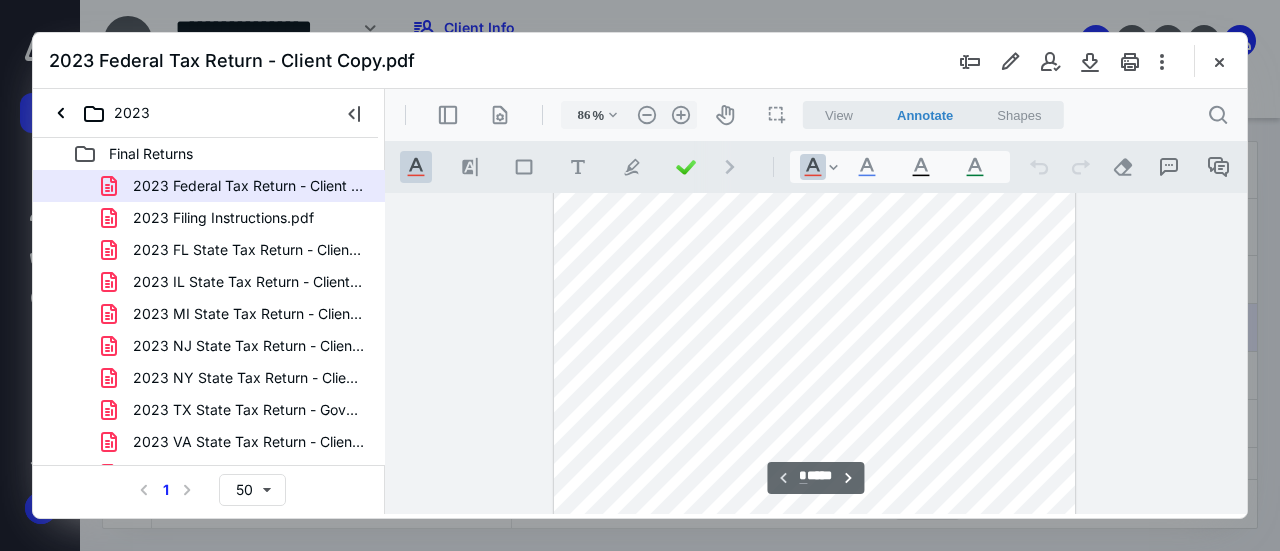 scroll, scrollTop: 0, scrollLeft: 0, axis: both 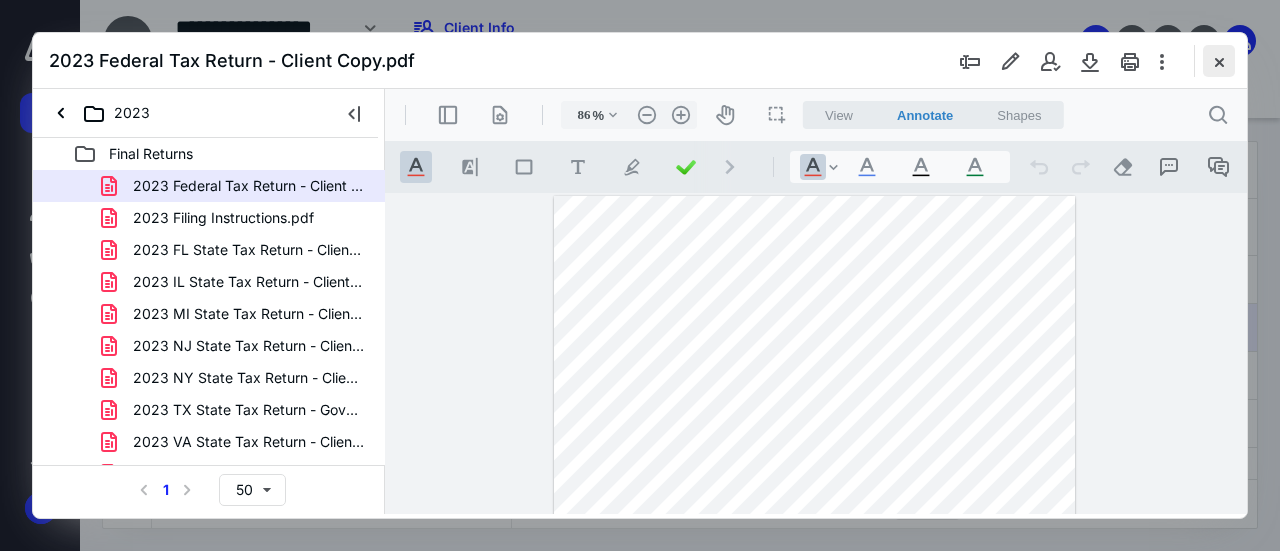 click at bounding box center (1219, 61) 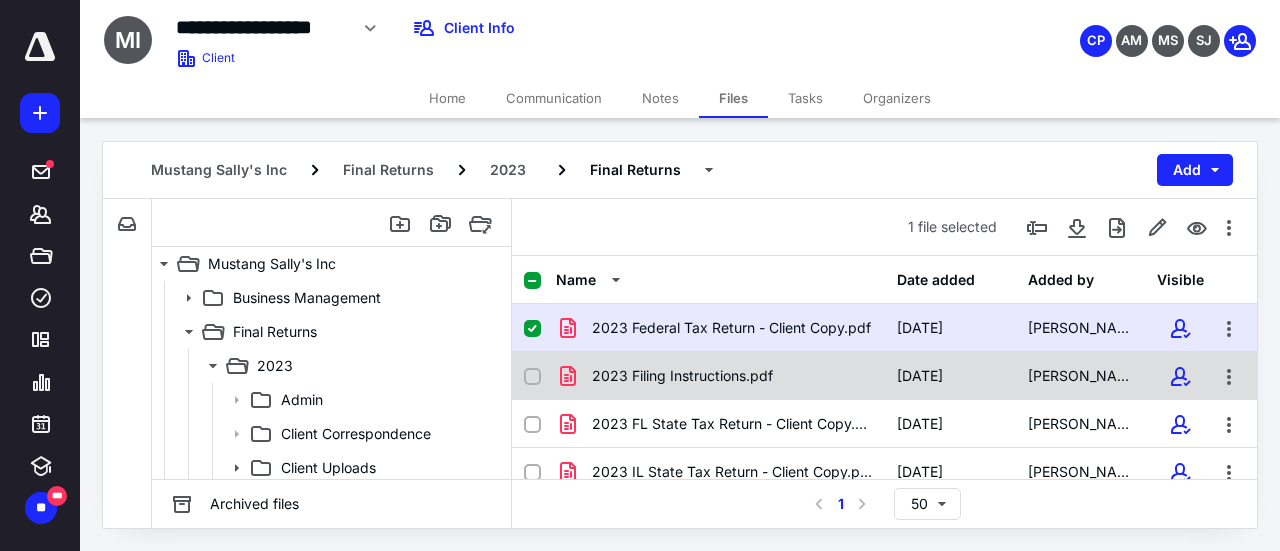 click on "2023 Filing Instructions.pdf" at bounding box center [682, 376] 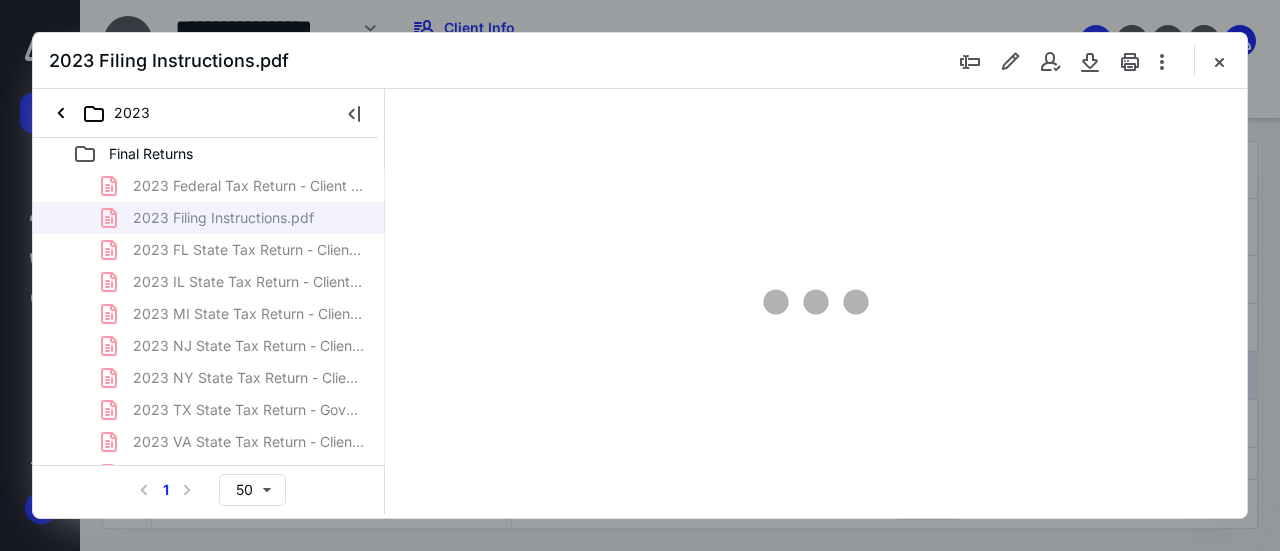 scroll, scrollTop: 0, scrollLeft: 0, axis: both 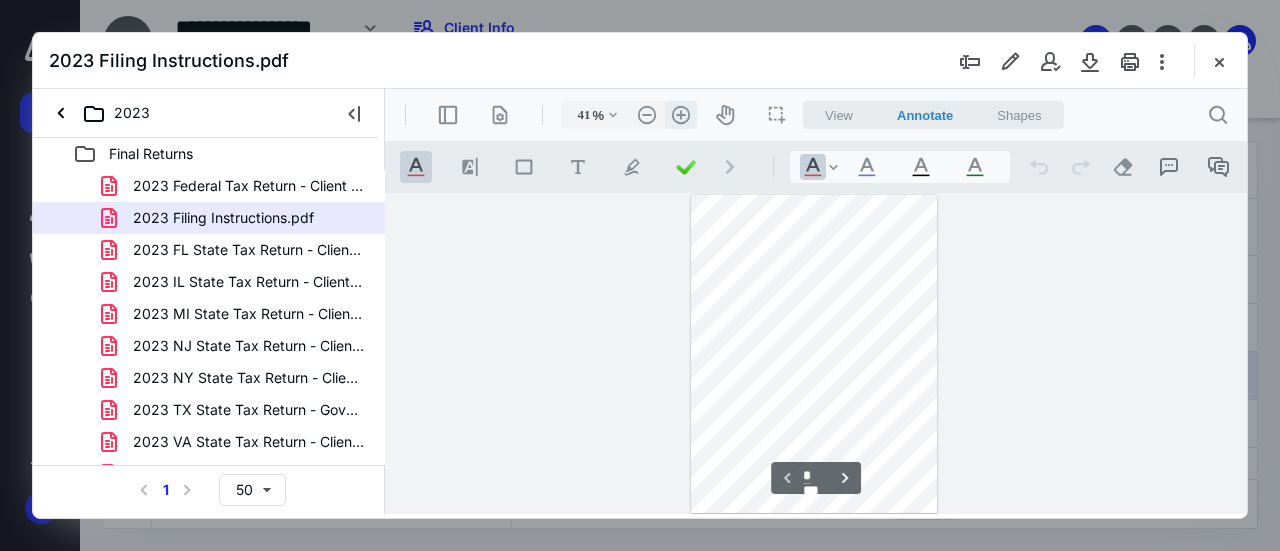 click on ".cls-1{fill:#abb0c4;} icon - header - zoom - in - line" at bounding box center (681, 115) 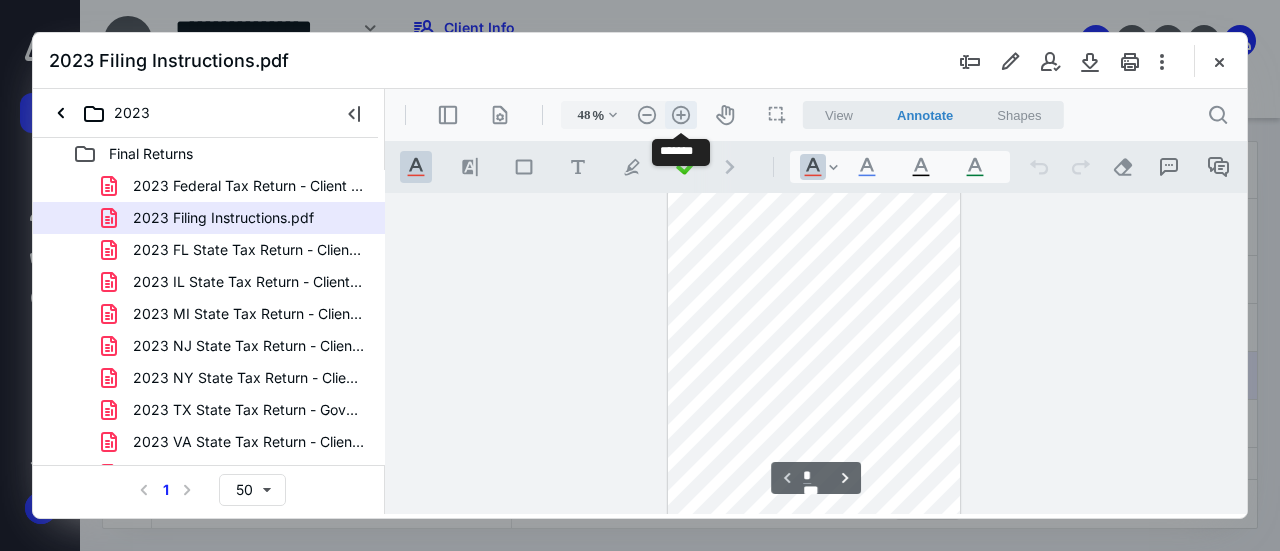 click on ".cls-1{fill:#abb0c4;} icon - header - zoom - in - line" at bounding box center [681, 115] 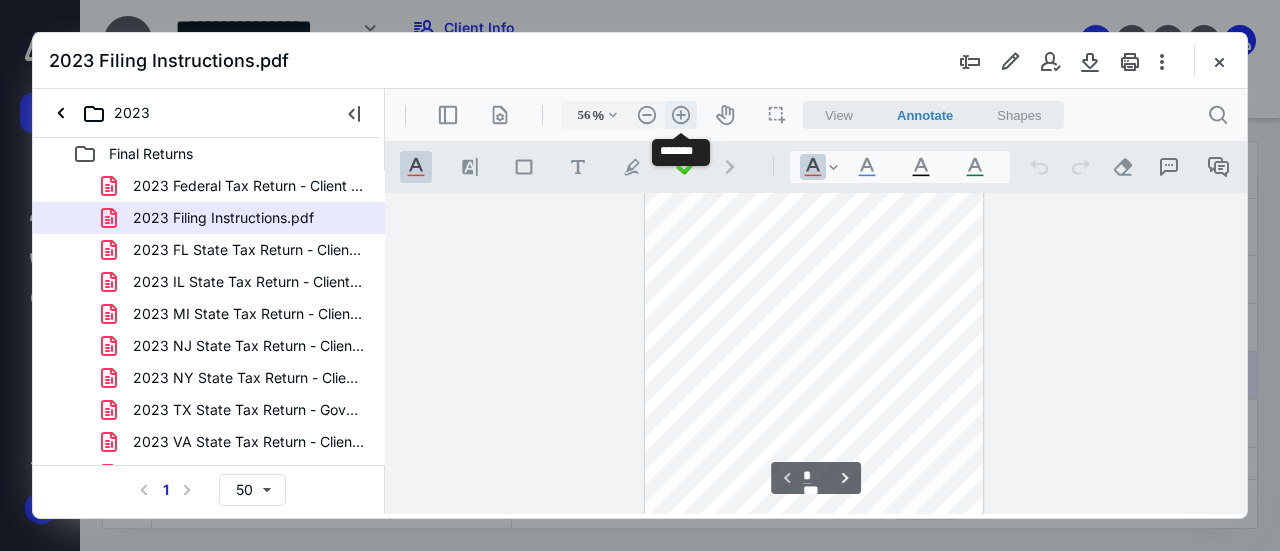 click on ".cls-1{fill:#abb0c4;} icon - header - zoom - in - line" at bounding box center (681, 115) 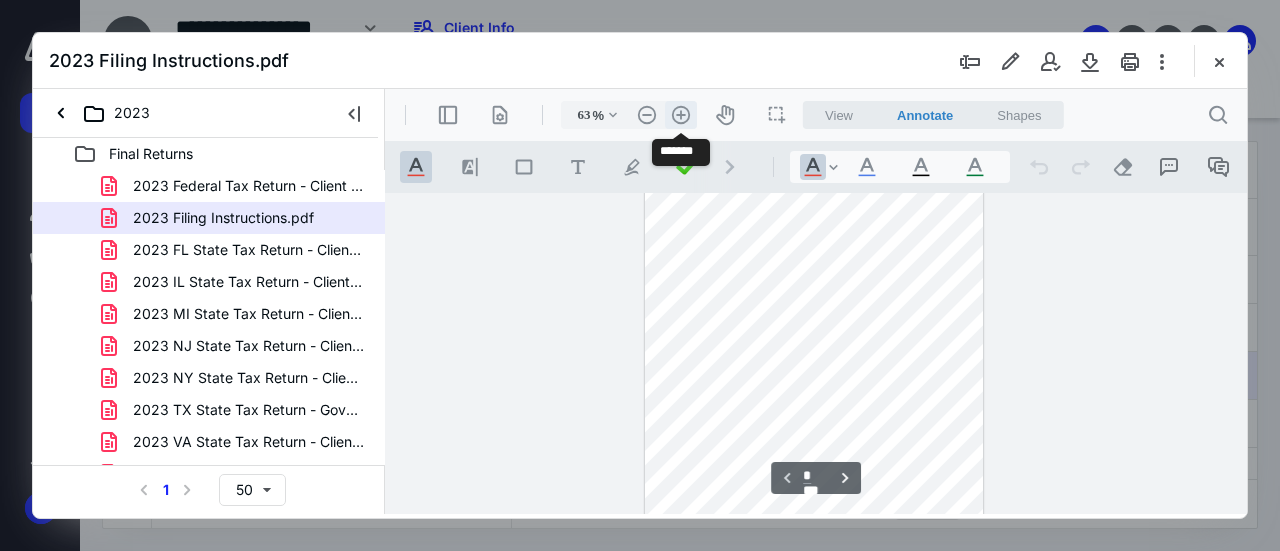 click on ".cls-1{fill:#abb0c4;} icon - header - zoom - in - line" at bounding box center [681, 115] 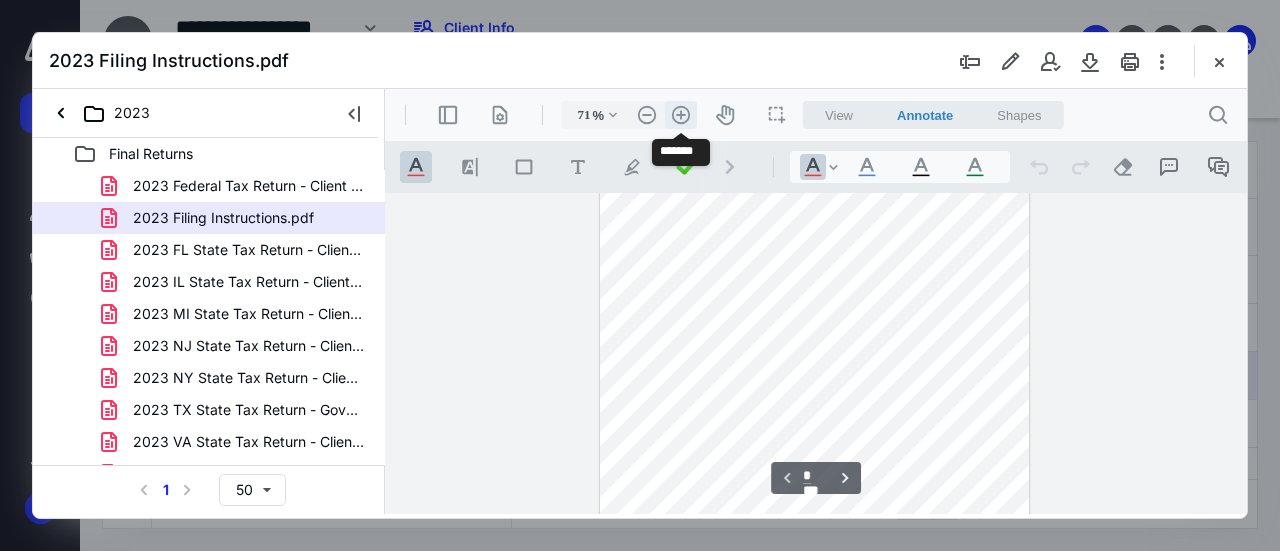 click on ".cls-1{fill:#abb0c4;} icon - header - zoom - in - line" at bounding box center (681, 115) 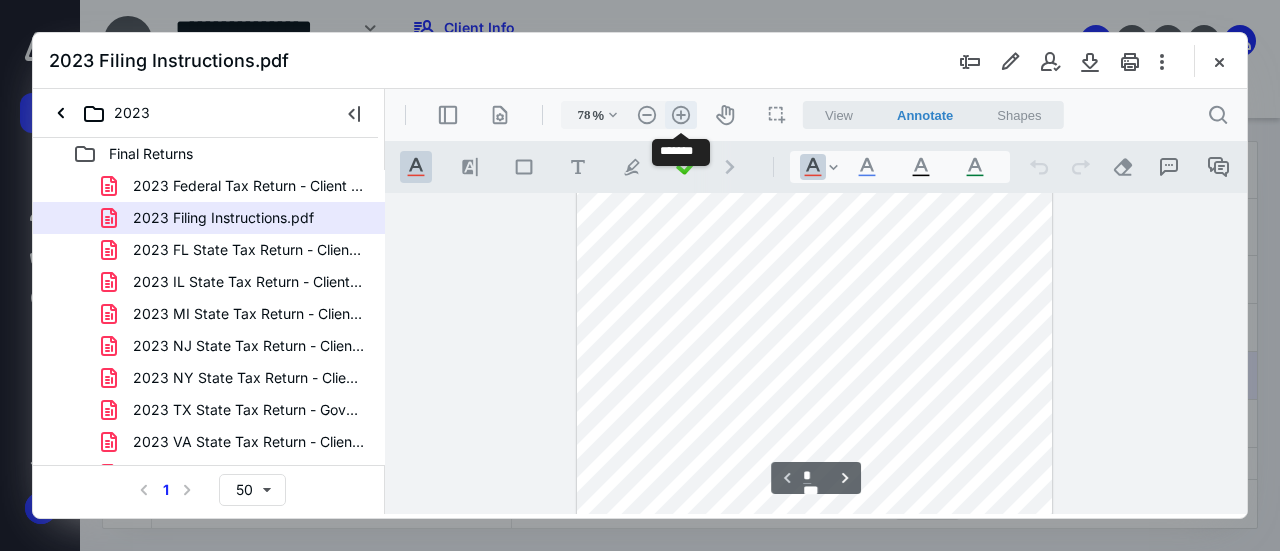 click on ".cls-1{fill:#abb0c4;} icon - header - zoom - in - line" at bounding box center (681, 115) 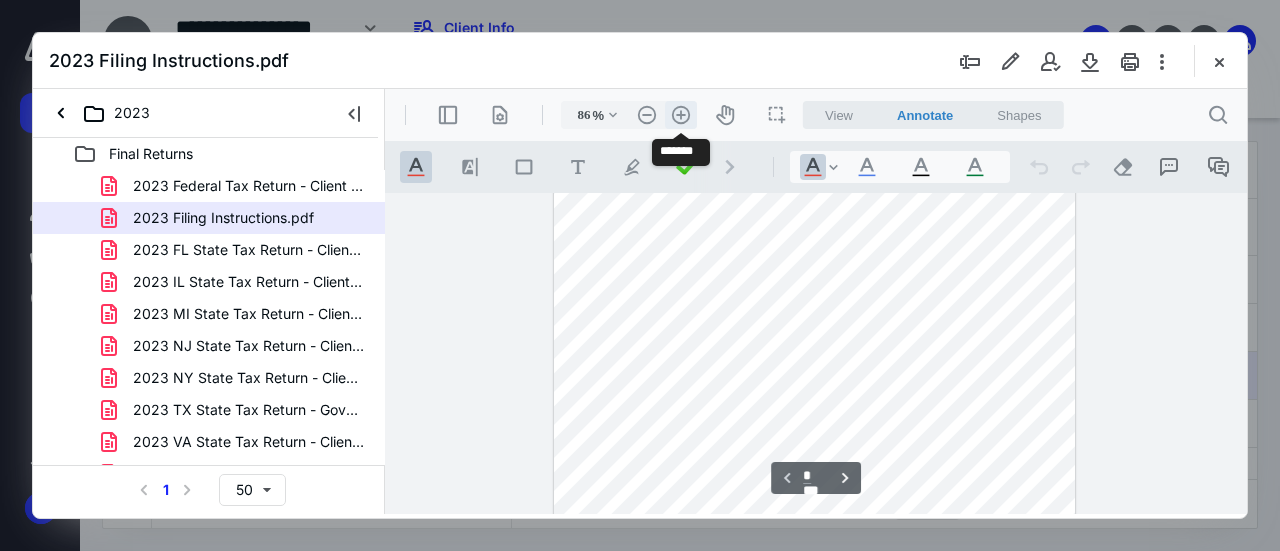 click on ".cls-1{fill:#abb0c4;} icon - header - zoom - in - line" at bounding box center (681, 115) 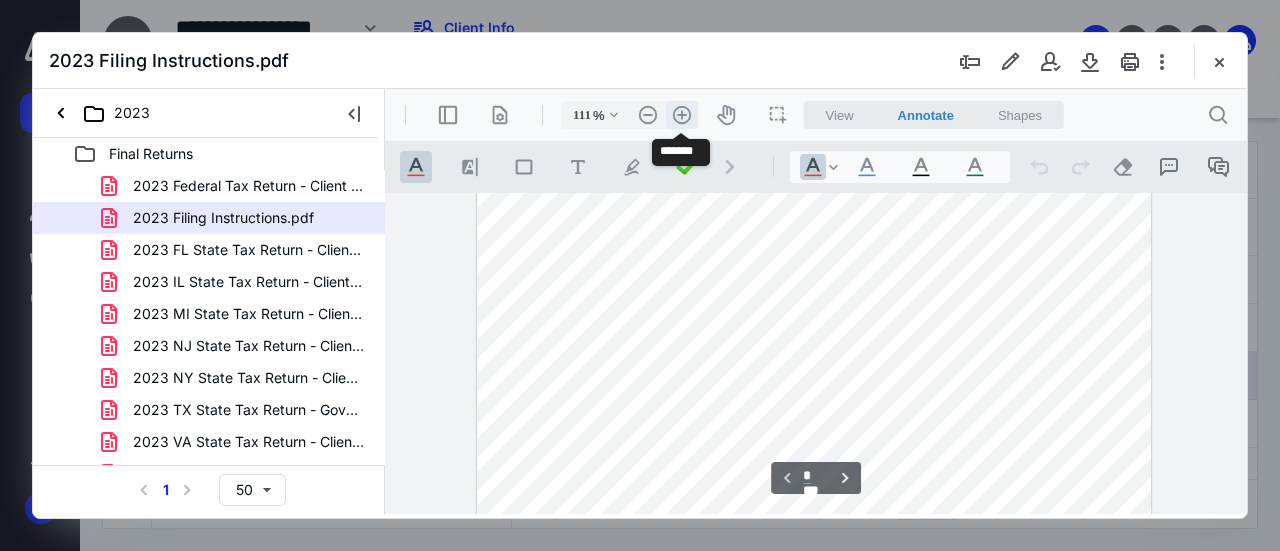 click on ".cls-1{fill:#abb0c4;} icon - header - zoom - in - line" at bounding box center (682, 115) 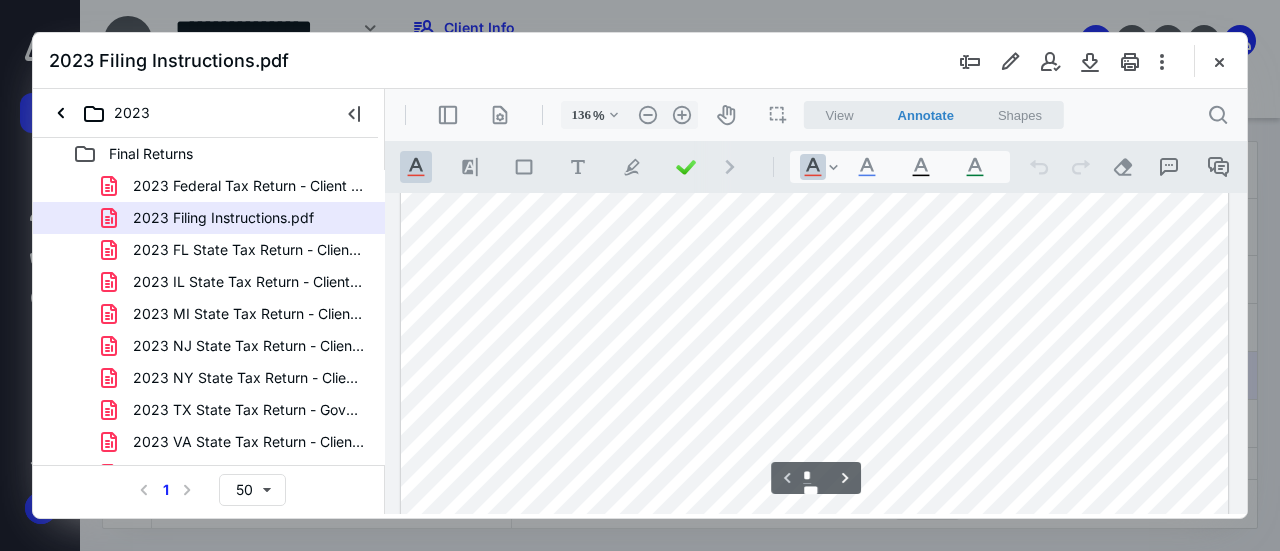 scroll, scrollTop: 754, scrollLeft: 0, axis: vertical 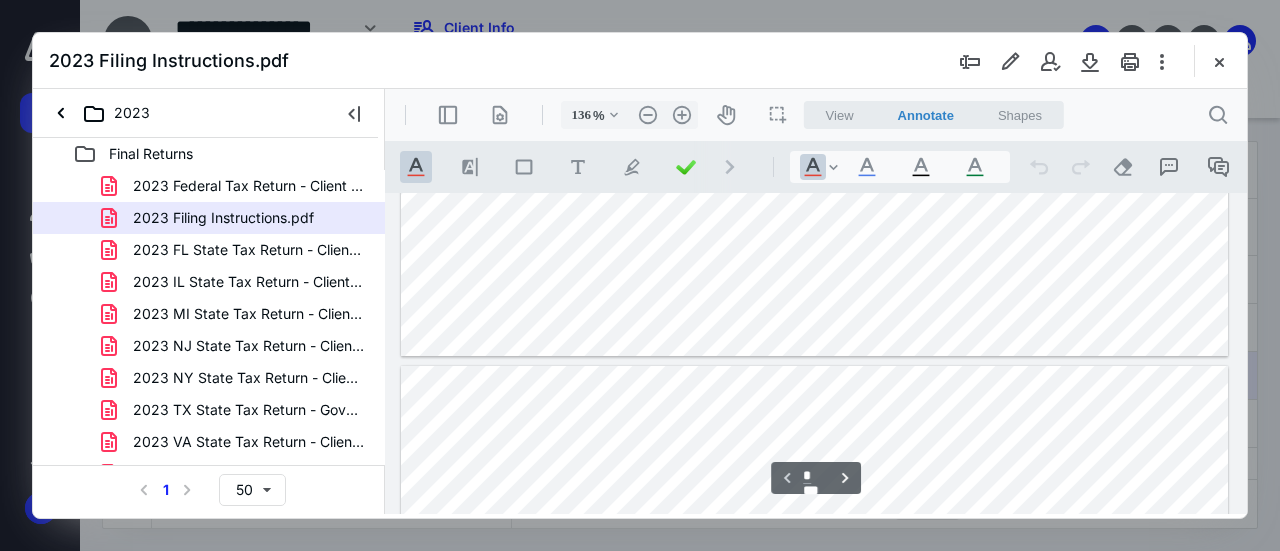 type on "*" 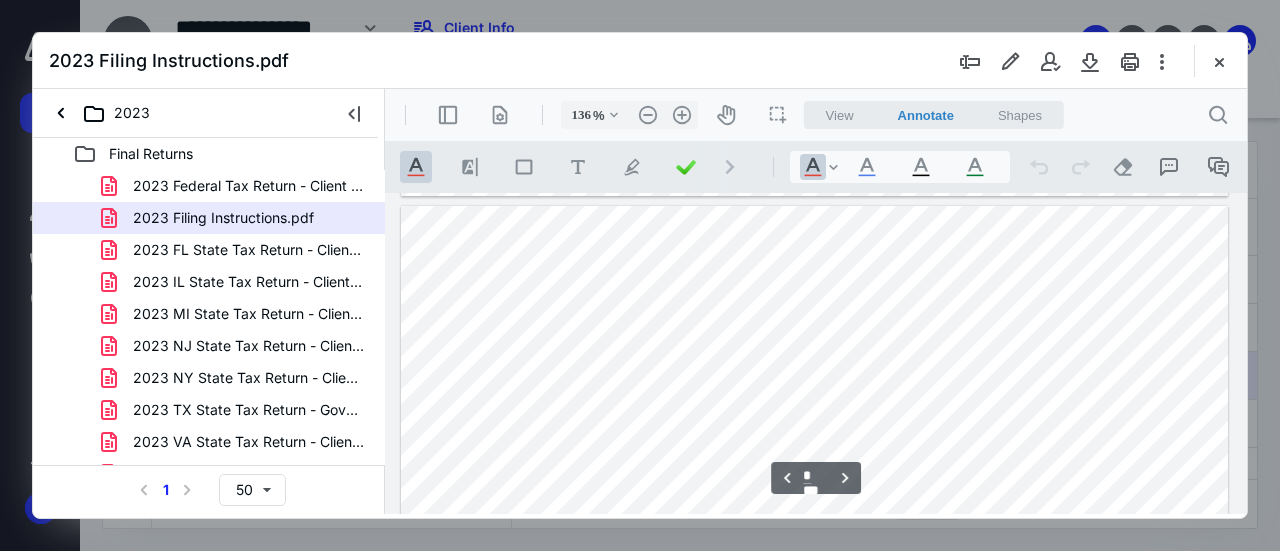 scroll, scrollTop: 1254, scrollLeft: 0, axis: vertical 